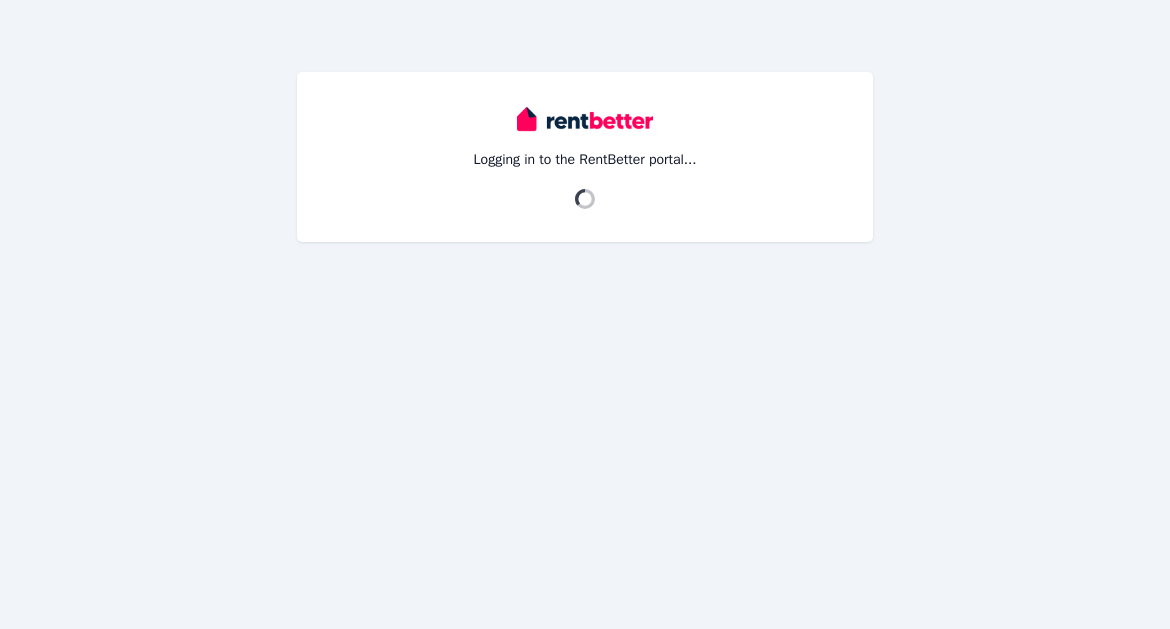scroll, scrollTop: 0, scrollLeft: 0, axis: both 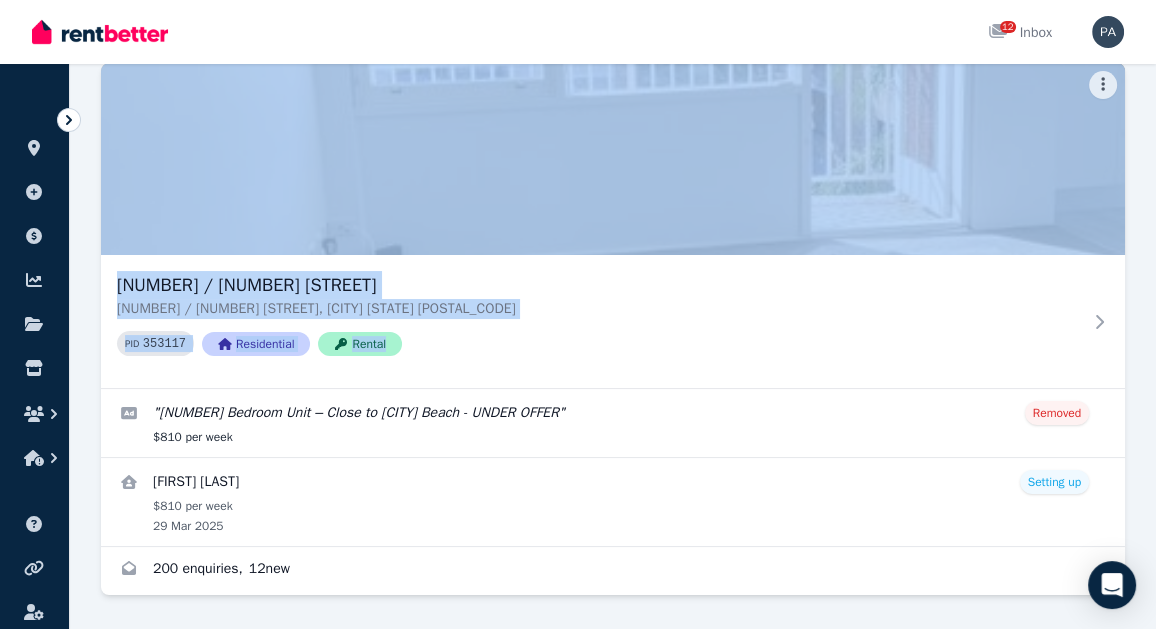 drag, startPoint x: 1129, startPoint y: 313, endPoint x: 1127, endPoint y: 221, distance: 92.021736 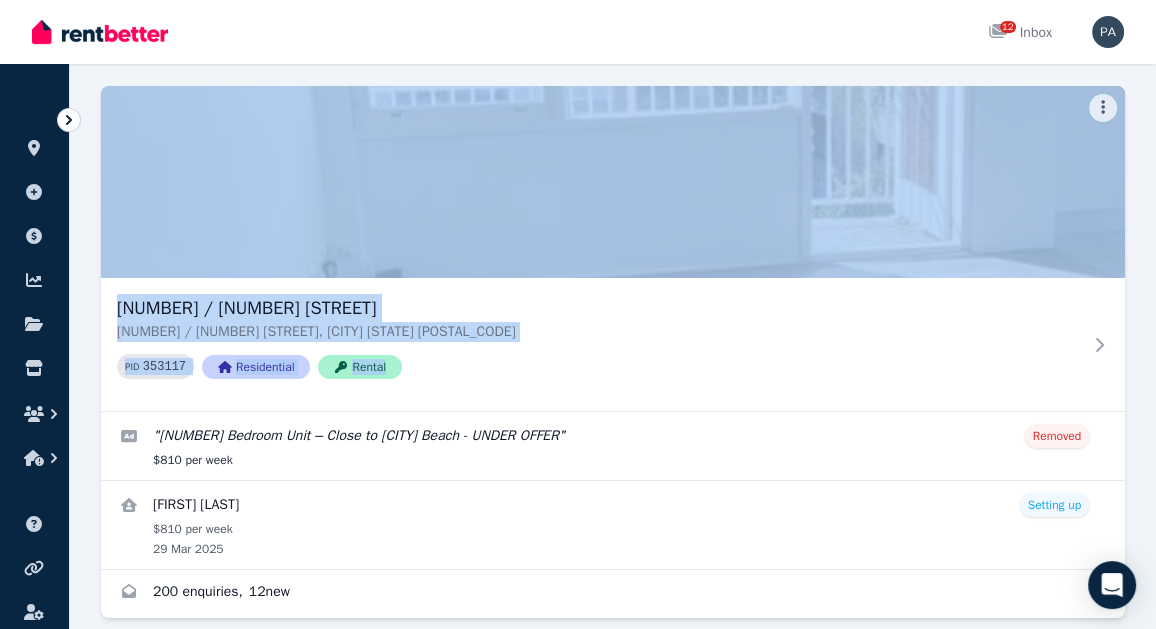scroll, scrollTop: 153, scrollLeft: 0, axis: vertical 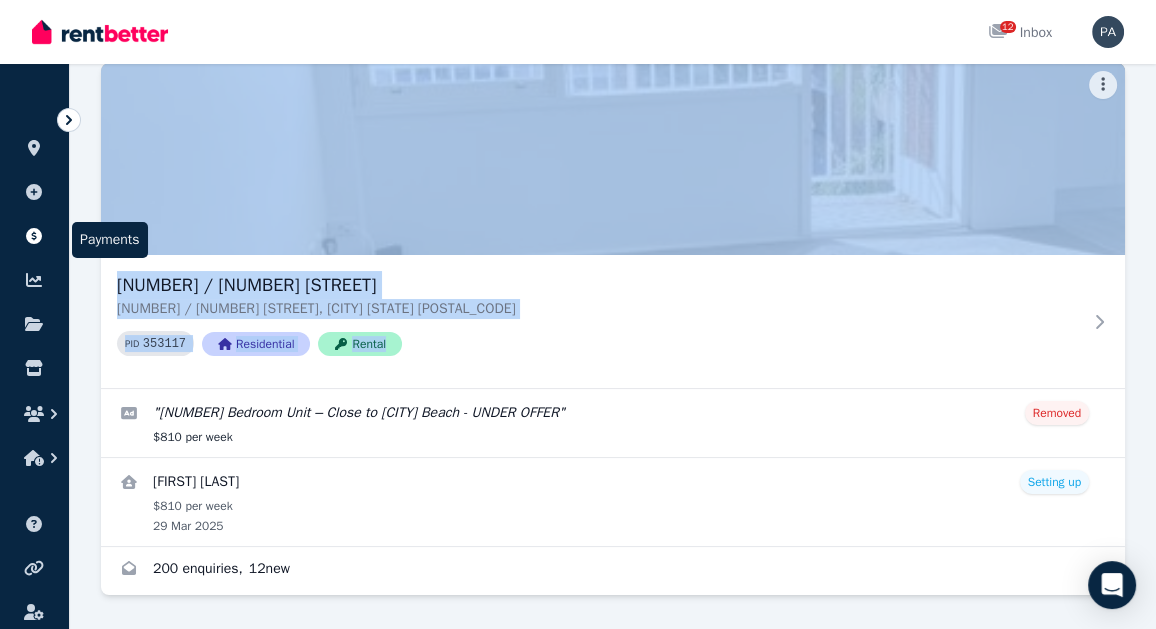 click 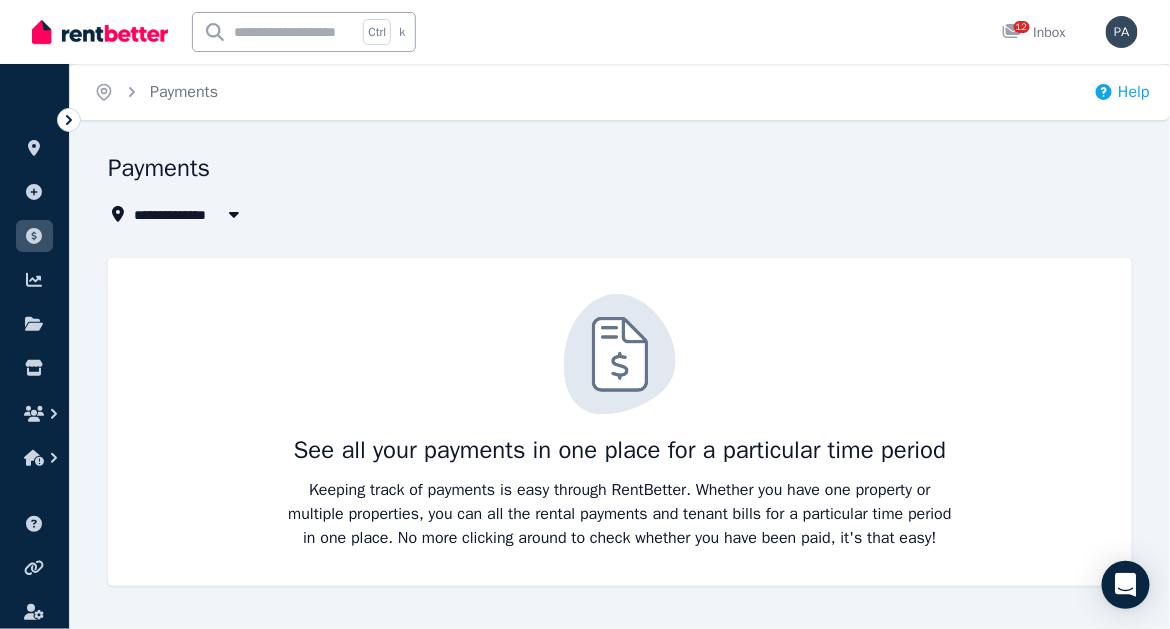 click on "Help" at bounding box center (1122, 92) 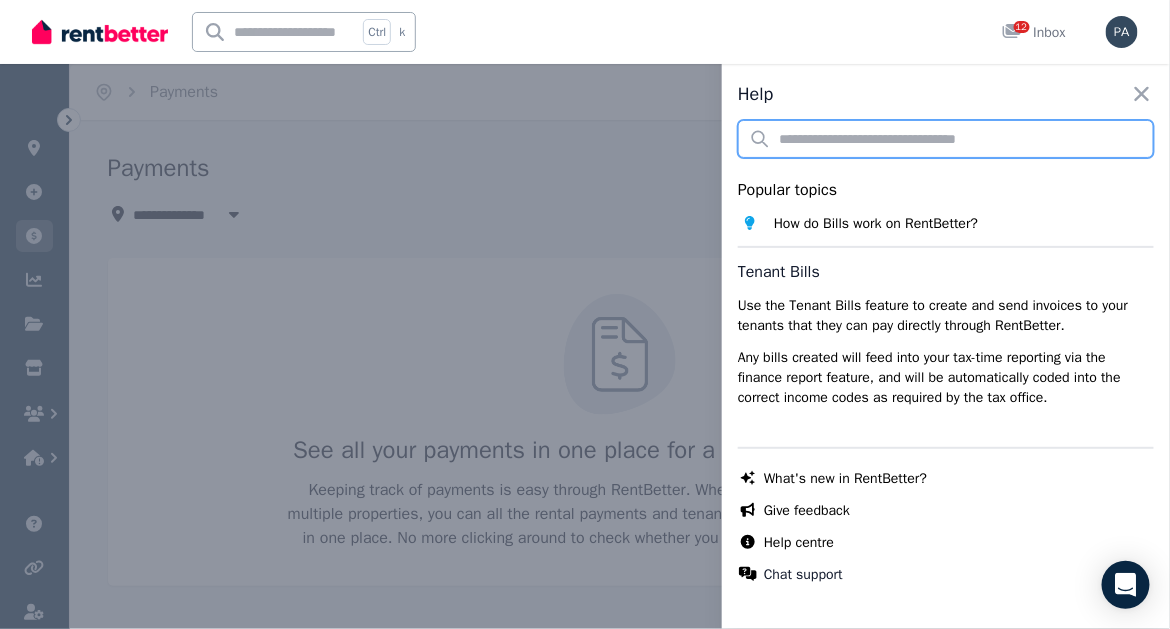 click at bounding box center (946, 139) 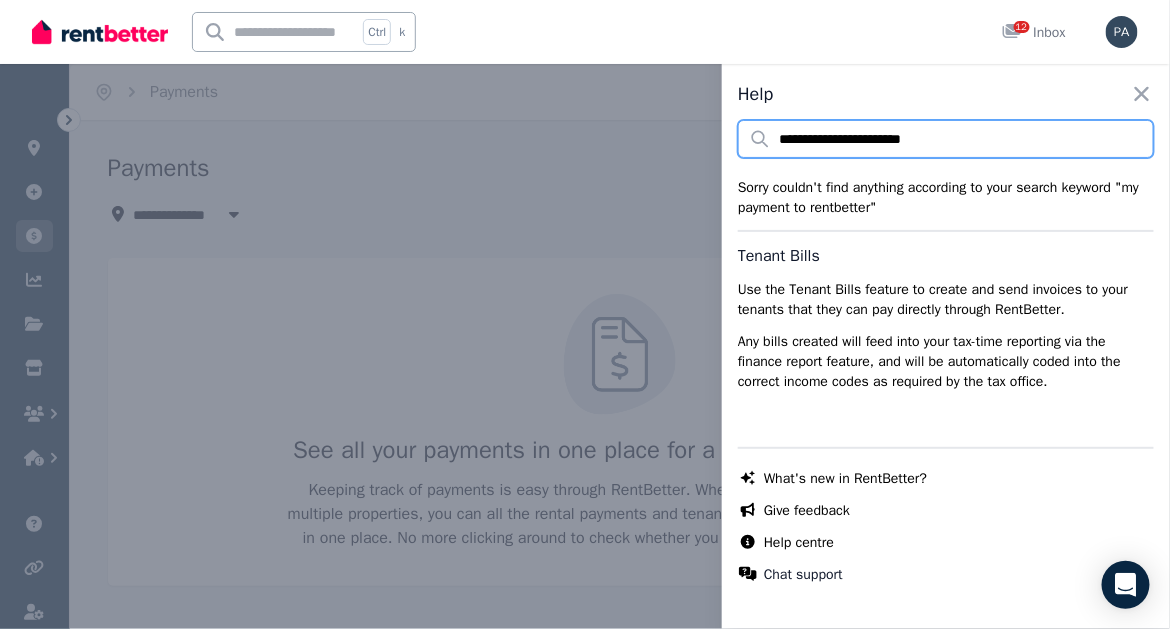 drag, startPoint x: 978, startPoint y: 133, endPoint x: 764, endPoint y: 137, distance: 214.03738 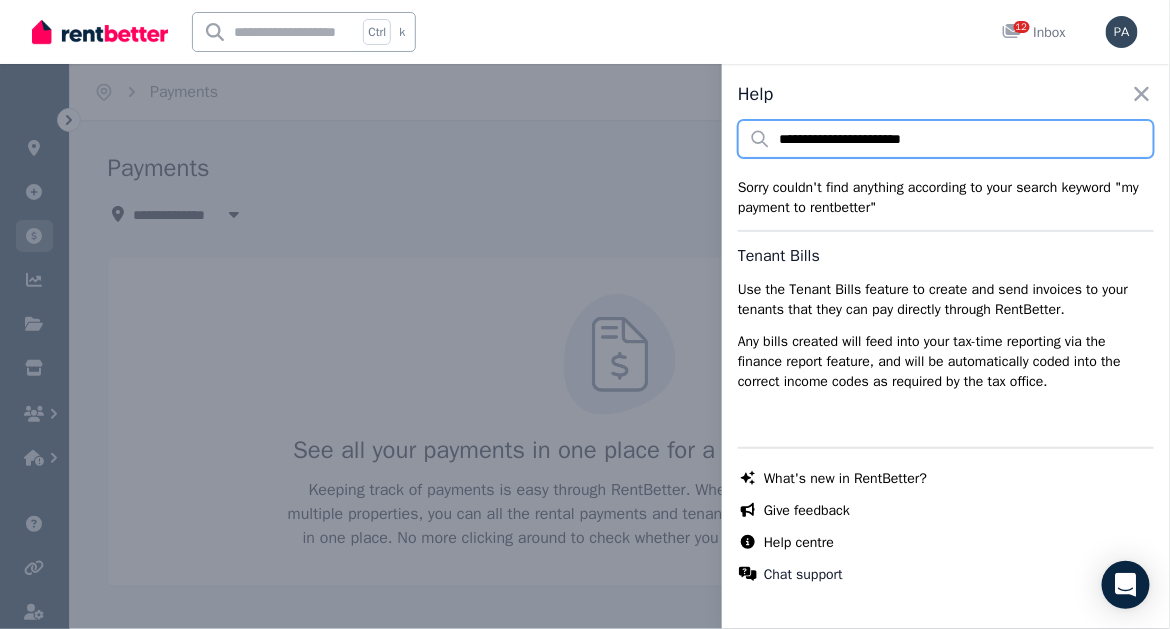 click on "**********" at bounding box center (946, 139) 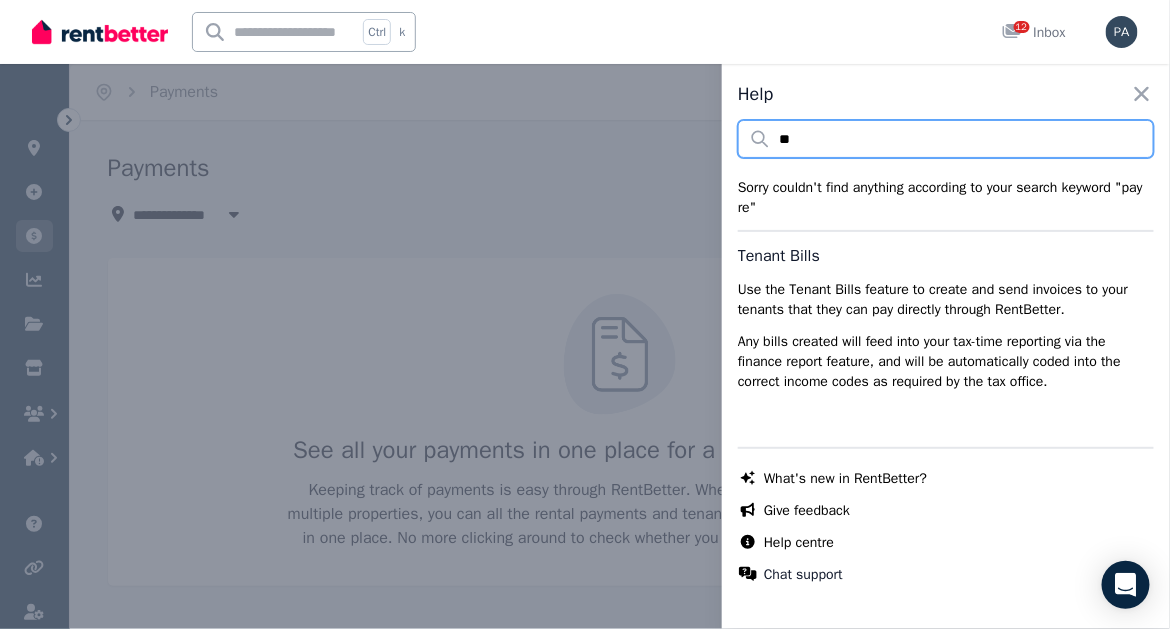 type on "*" 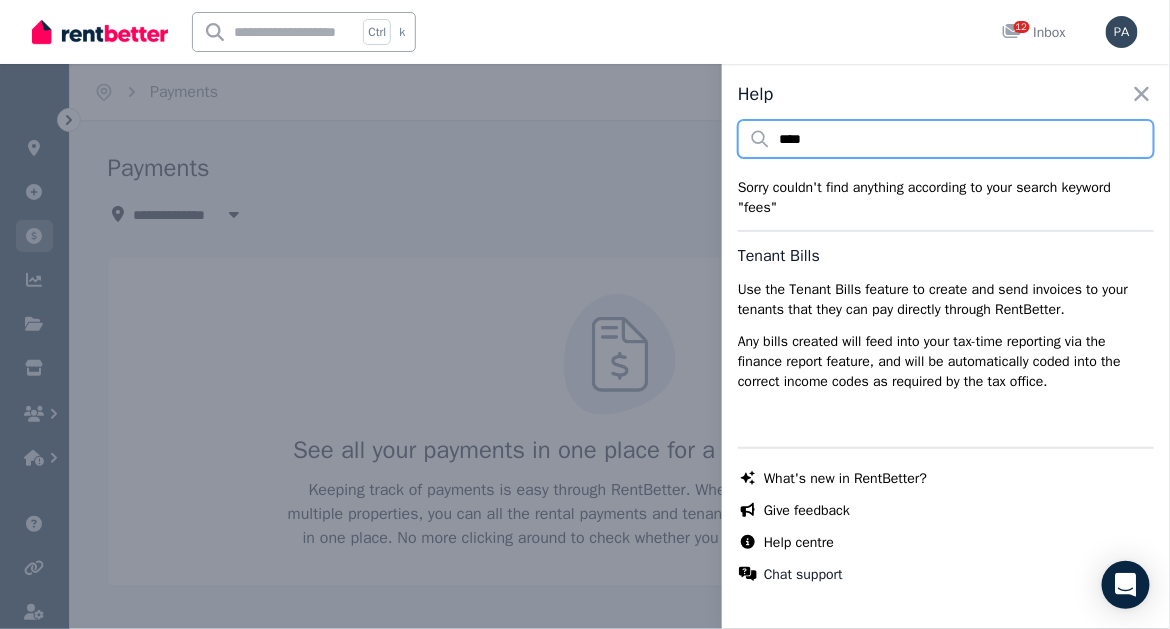 click on "****" at bounding box center (946, 139) 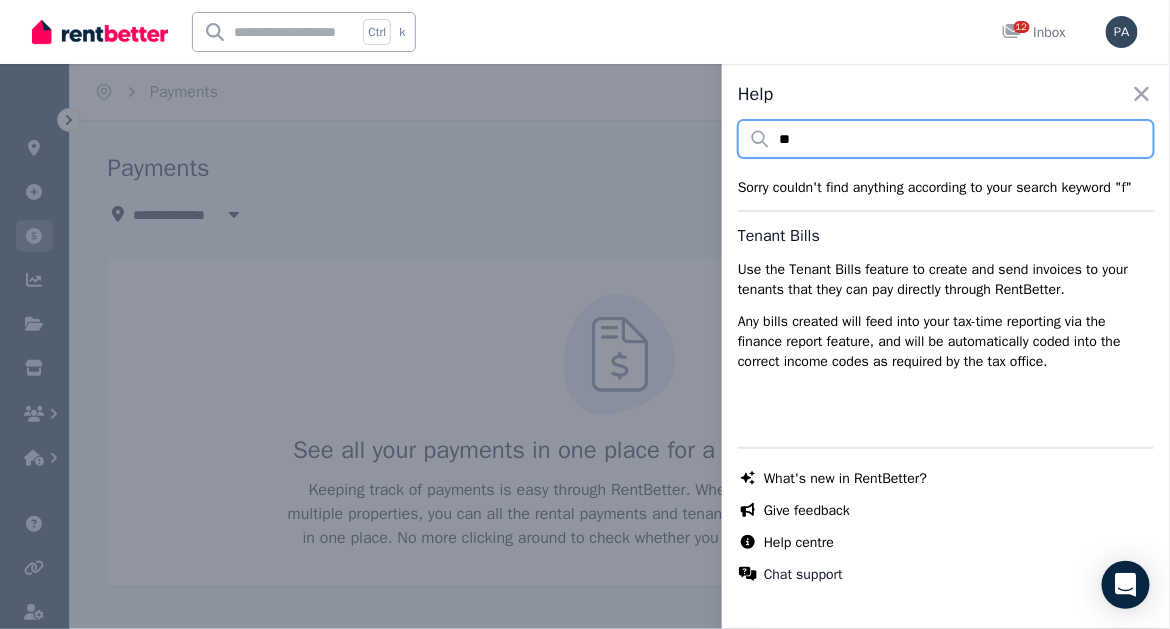 type on "*" 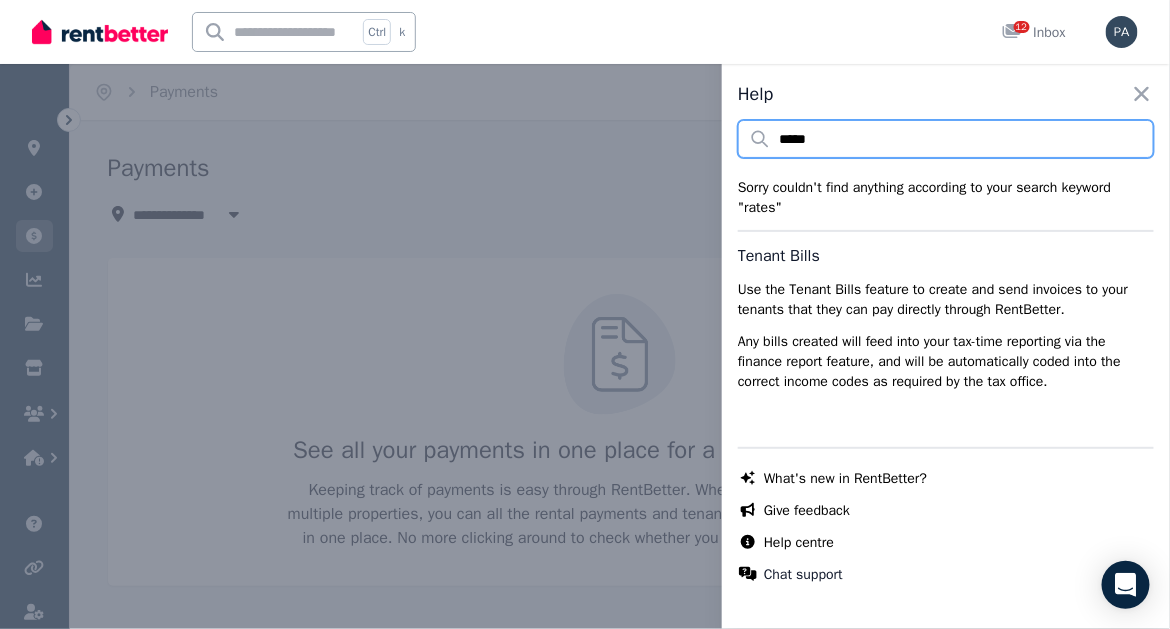 click on "*****" at bounding box center (946, 139) 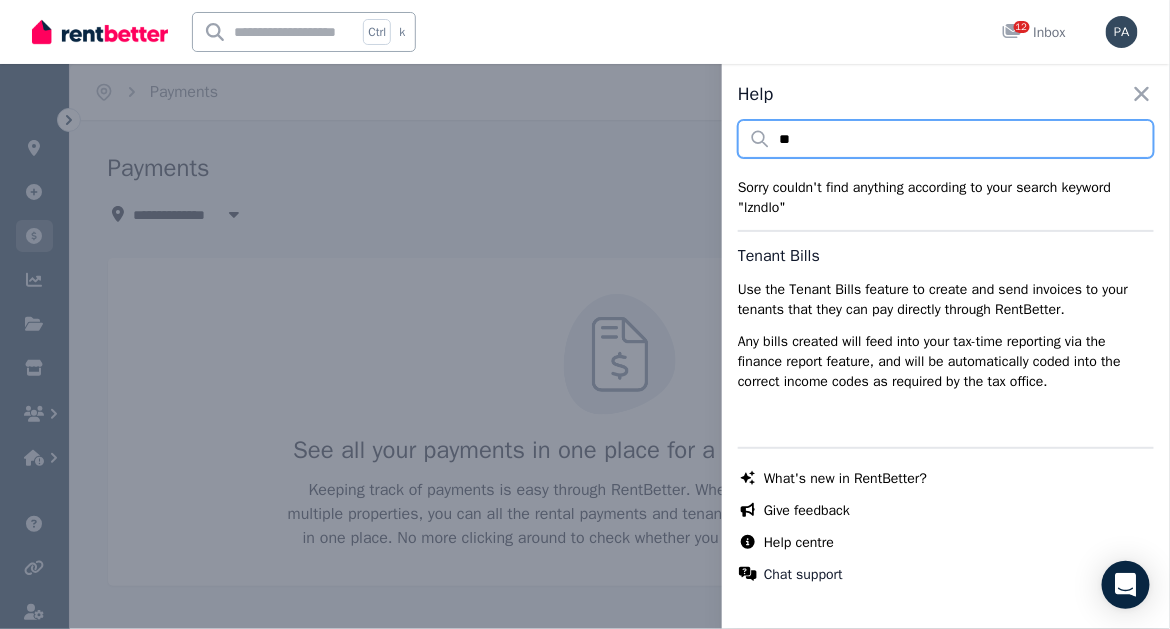 type on "*" 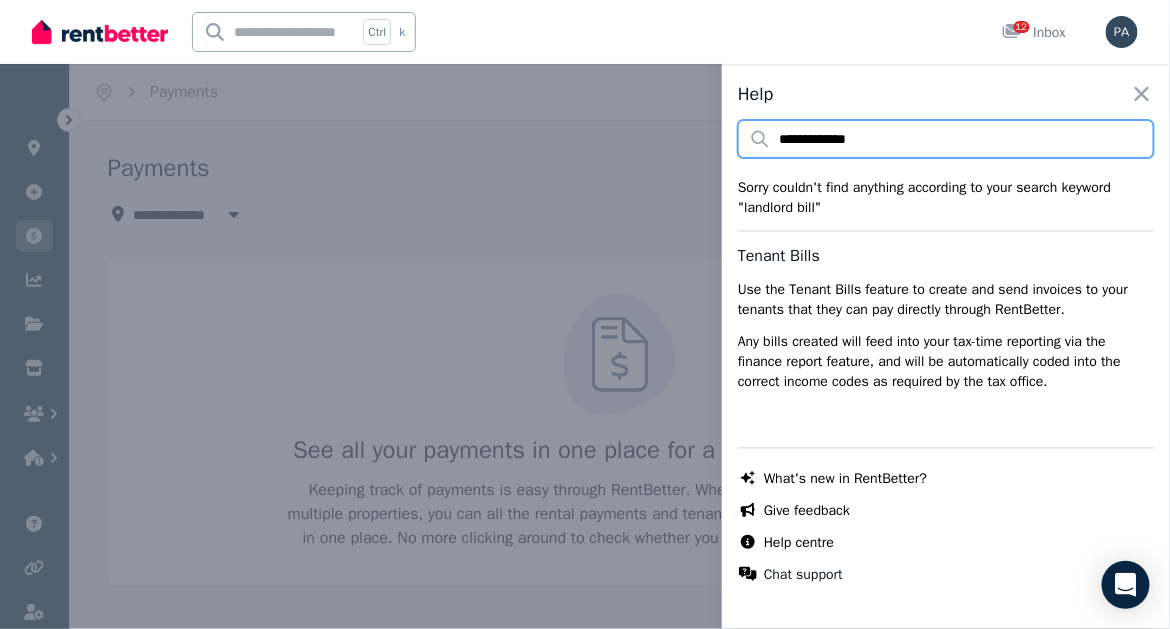 type on "**********" 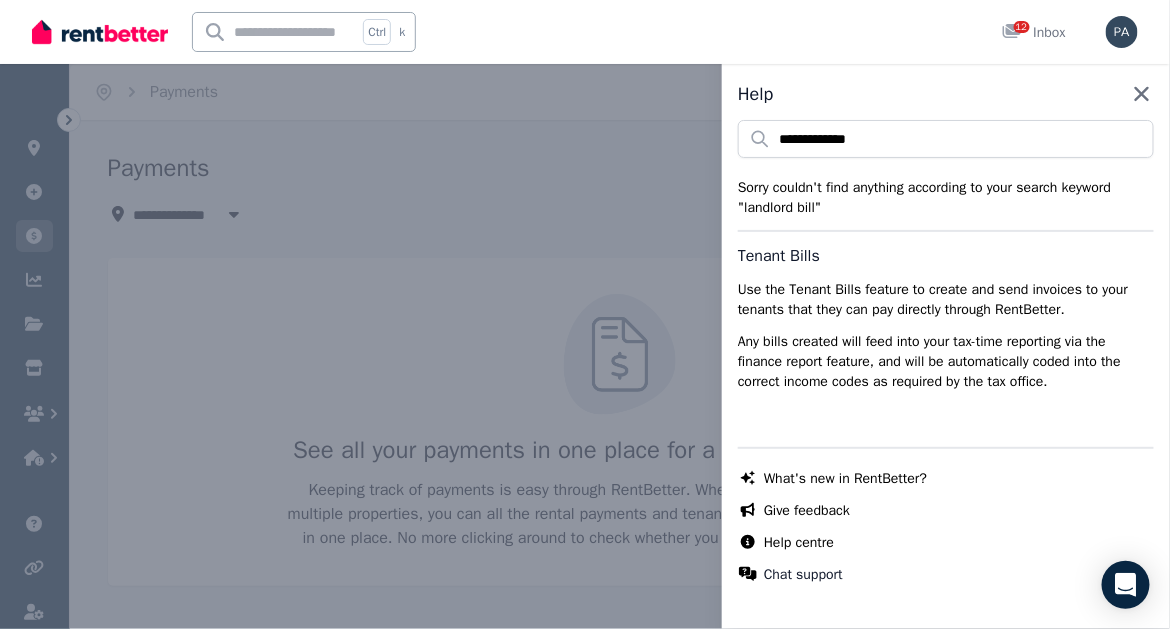 click 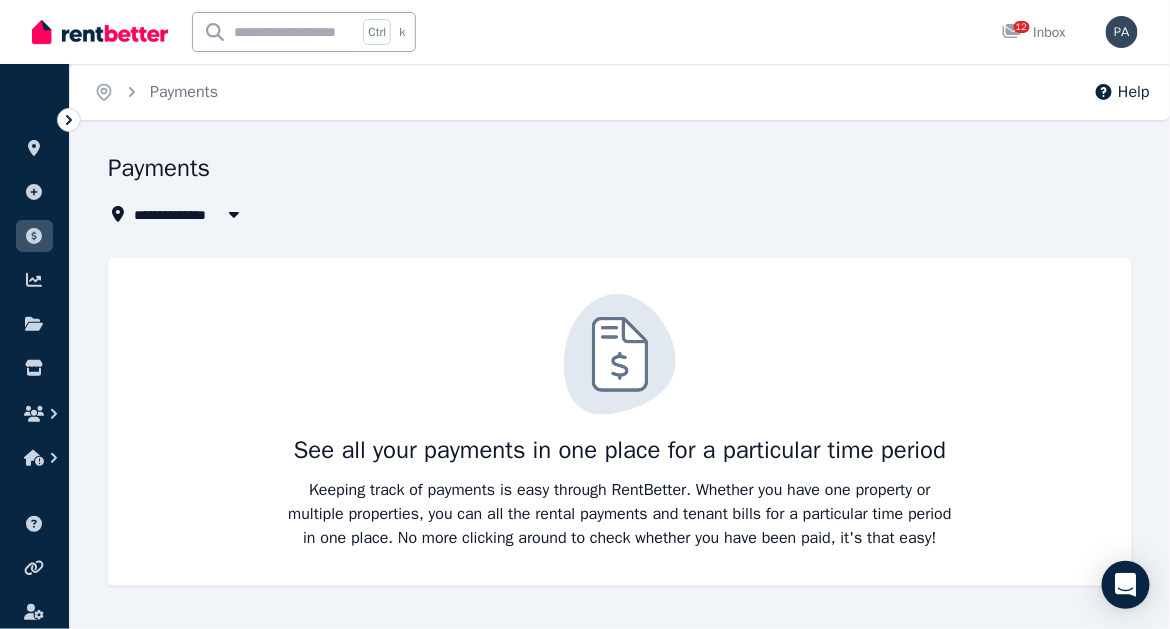 click on "All Properties" at bounding box center [192, 214] 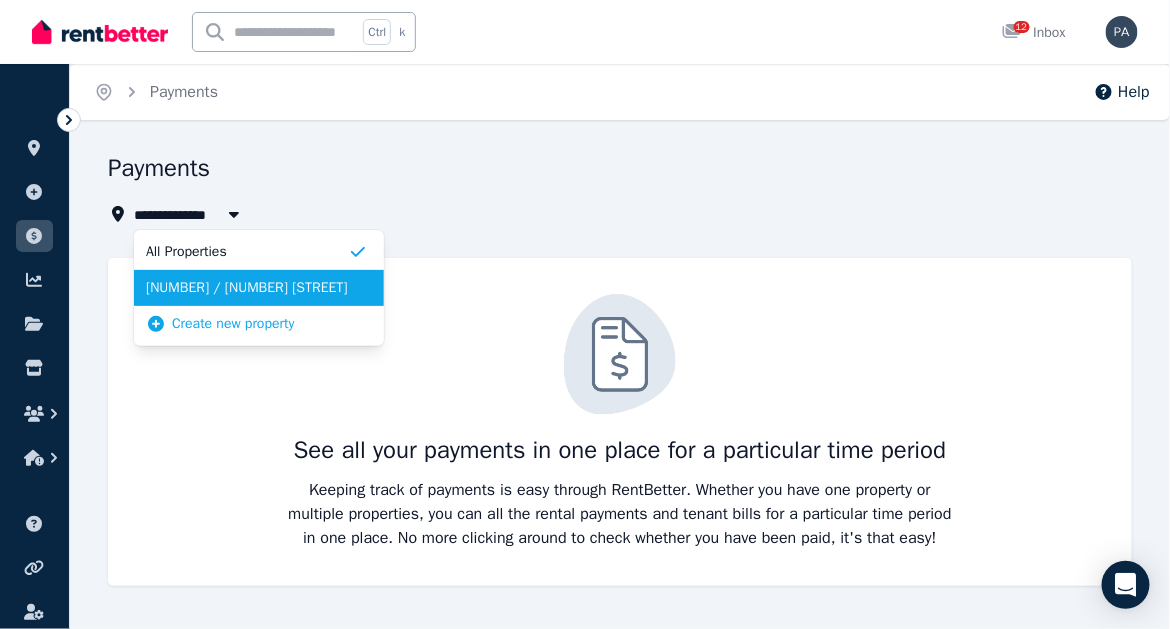 click on "[NUMBER] / [NUMBER] [STREET]" at bounding box center [247, 288] 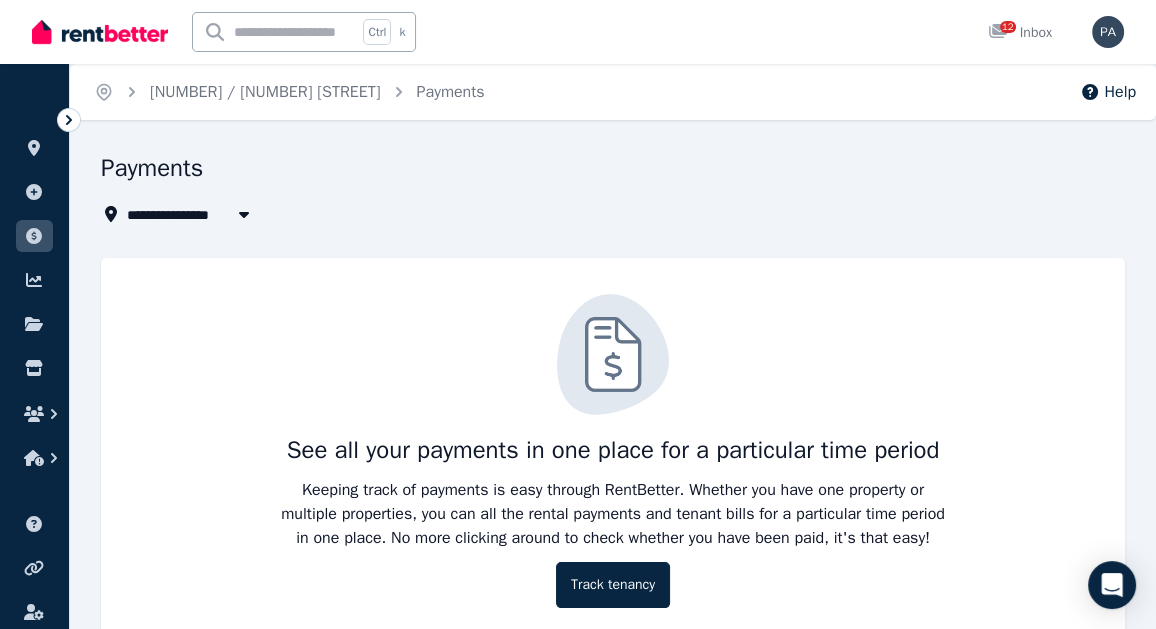 scroll, scrollTop: 47, scrollLeft: 0, axis: vertical 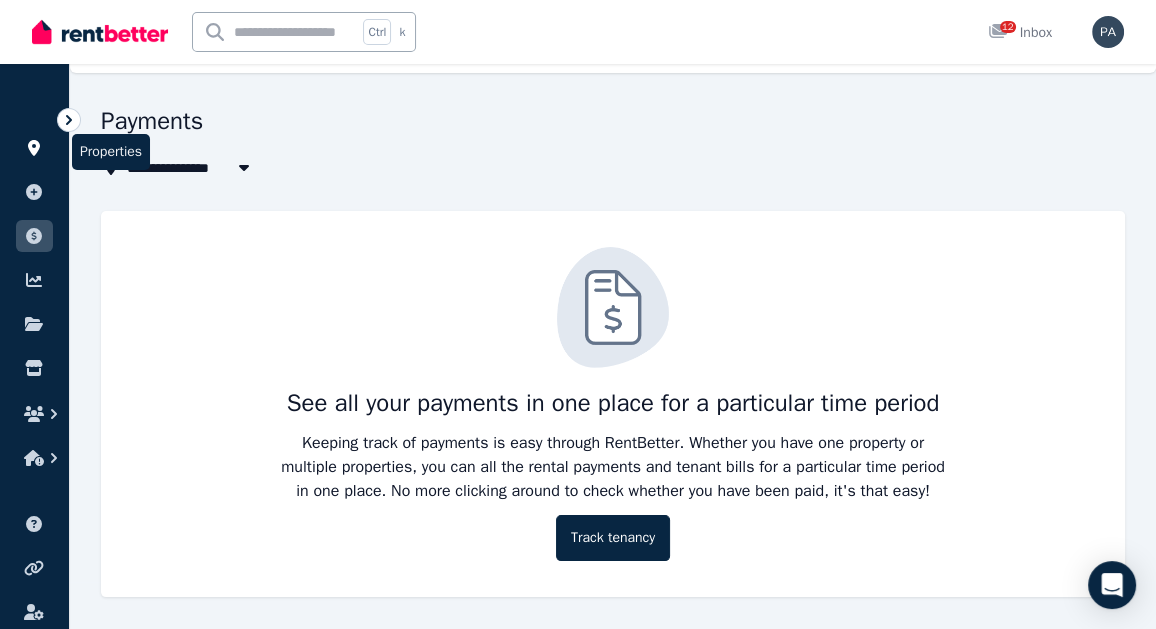 click 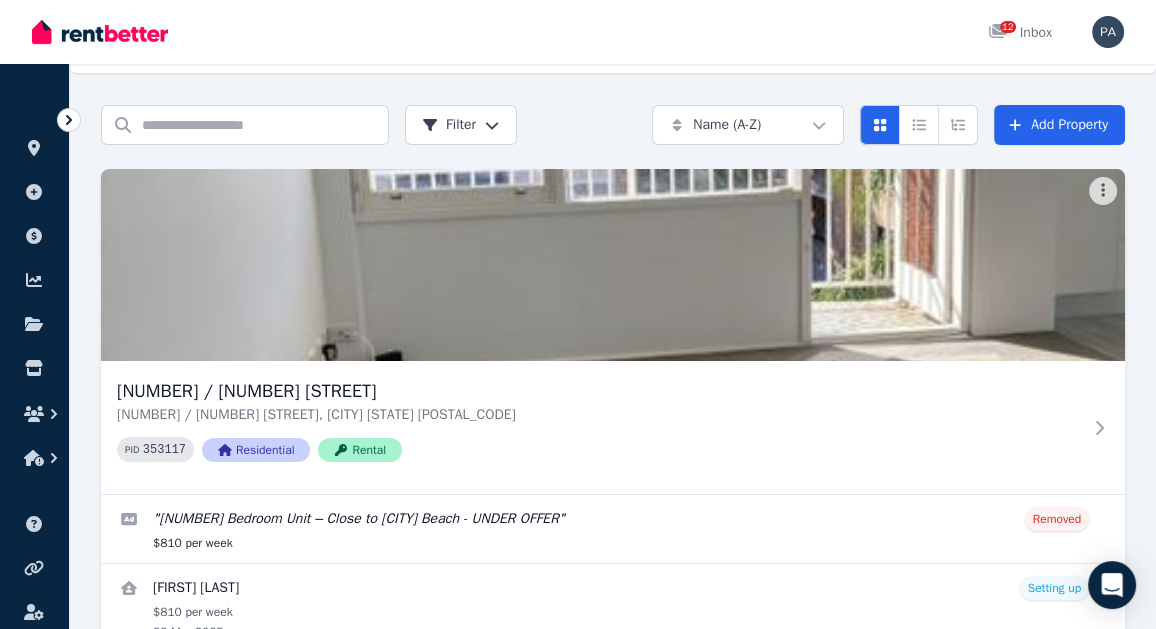 scroll, scrollTop: 0, scrollLeft: 0, axis: both 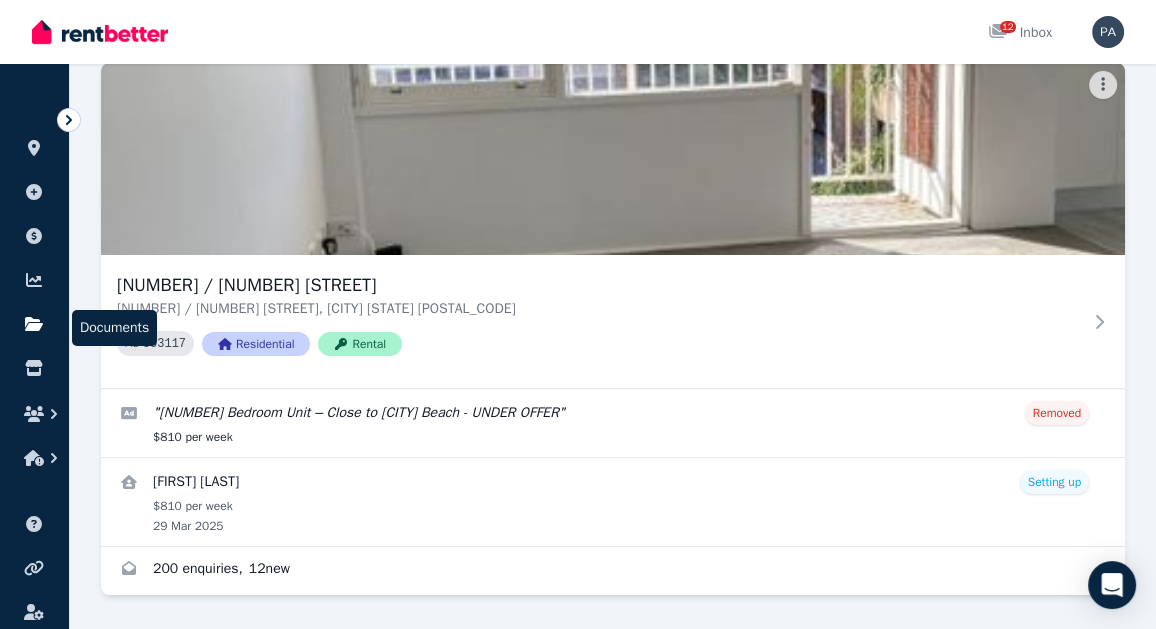 click 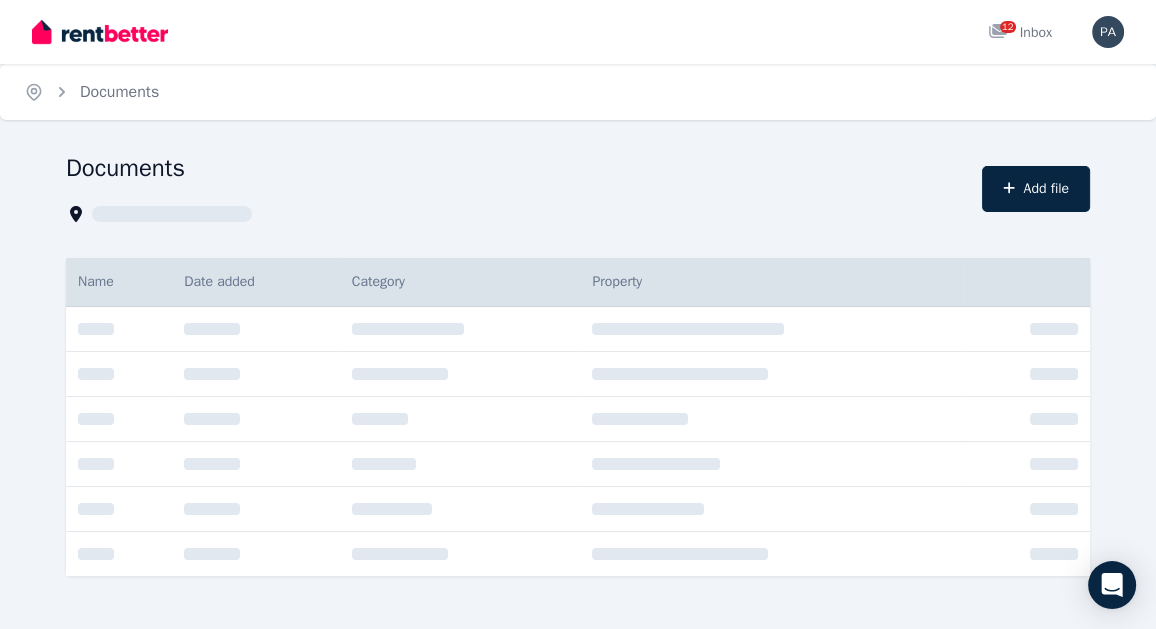 scroll, scrollTop: 0, scrollLeft: 0, axis: both 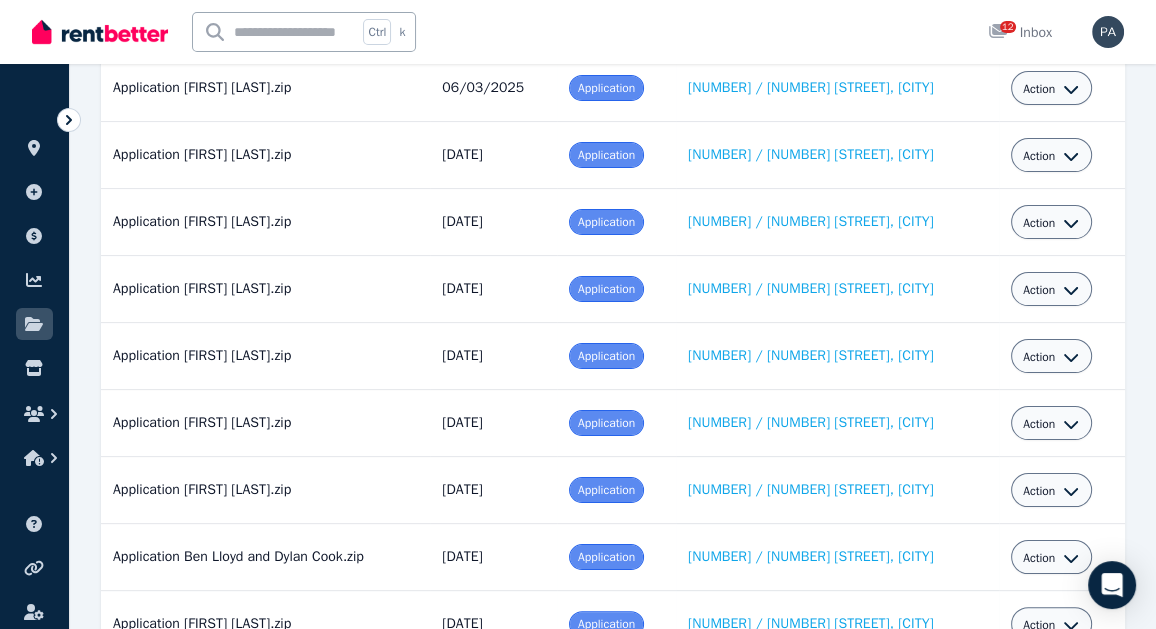 drag, startPoint x: 1147, startPoint y: 306, endPoint x: 1135, endPoint y: 482, distance: 176.40862 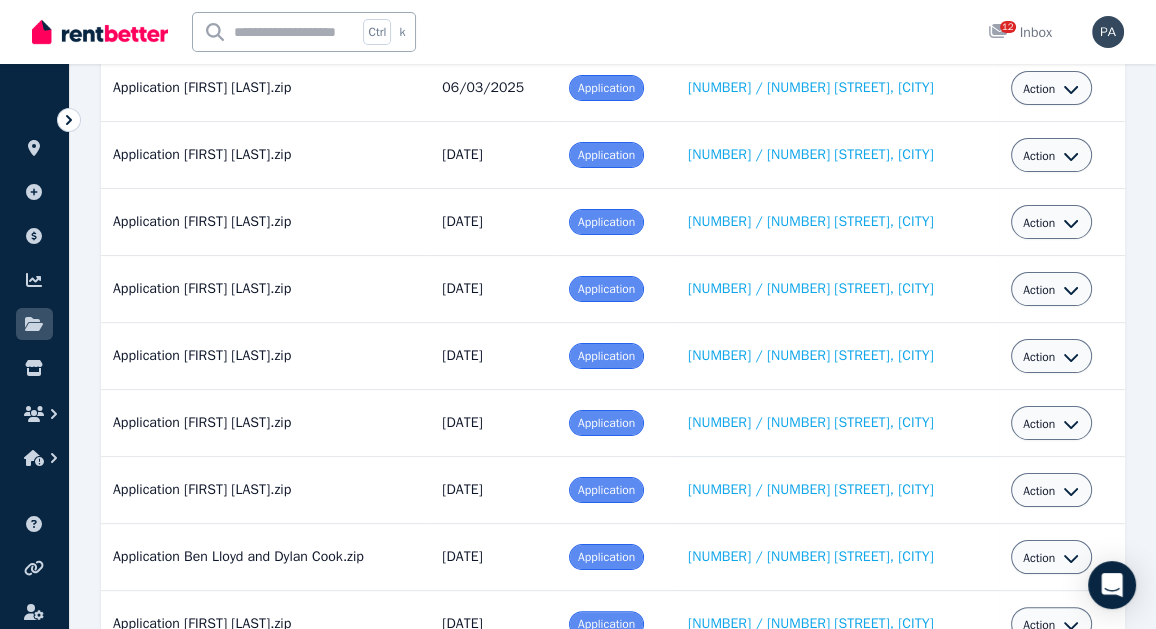 click on "**********" at bounding box center [613, 348] 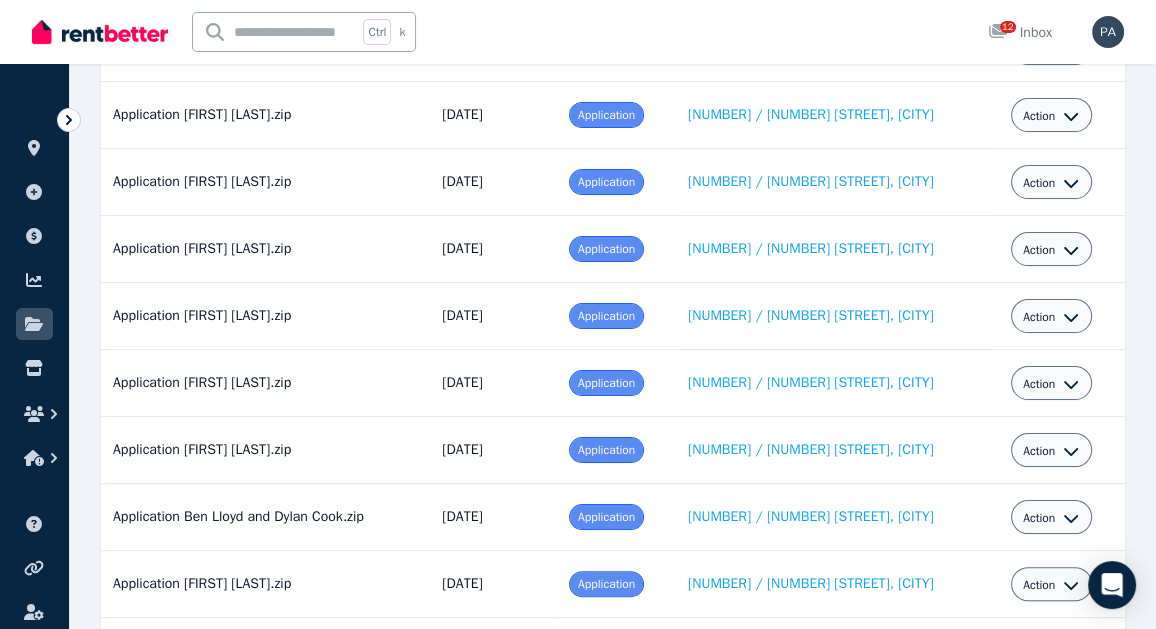 scroll, scrollTop: 406, scrollLeft: 0, axis: vertical 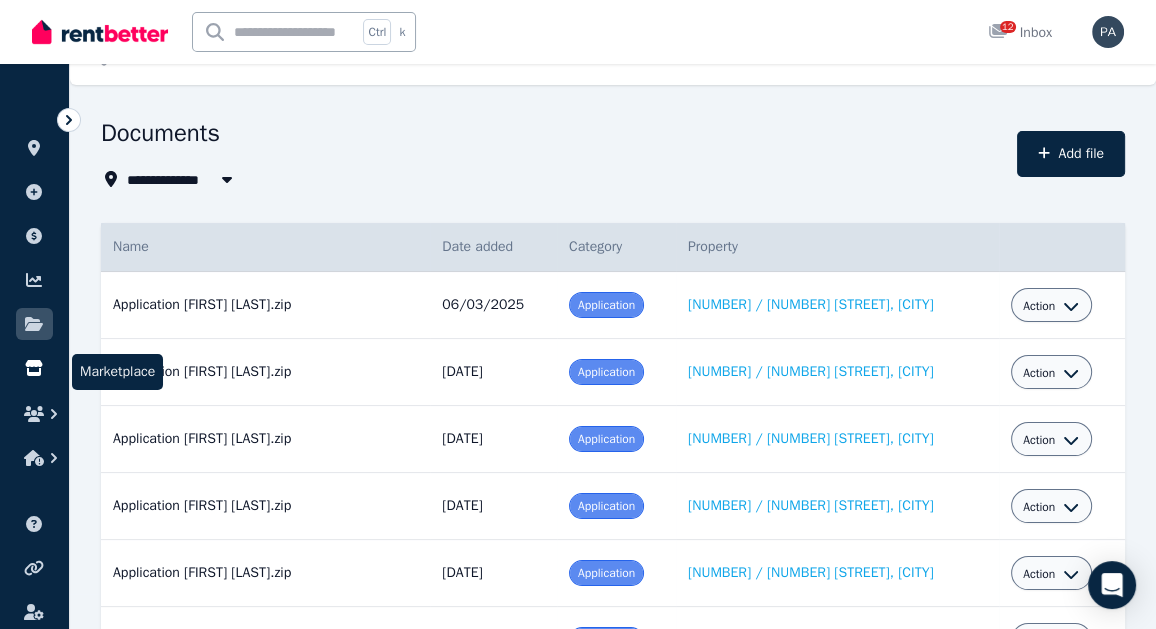 click 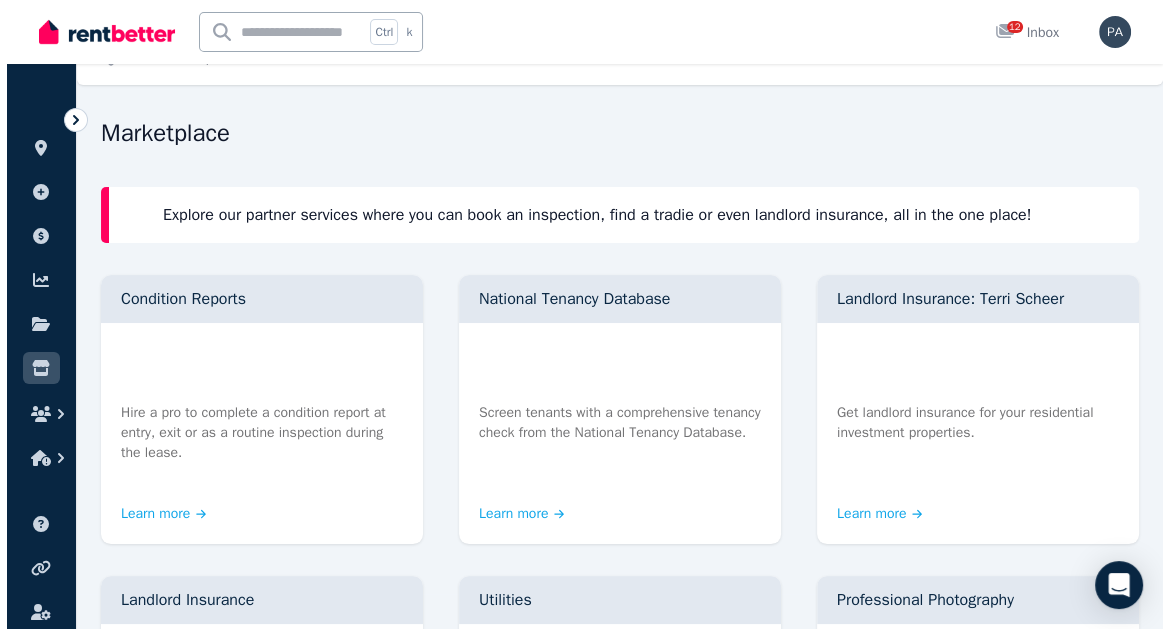 scroll, scrollTop: 0, scrollLeft: 0, axis: both 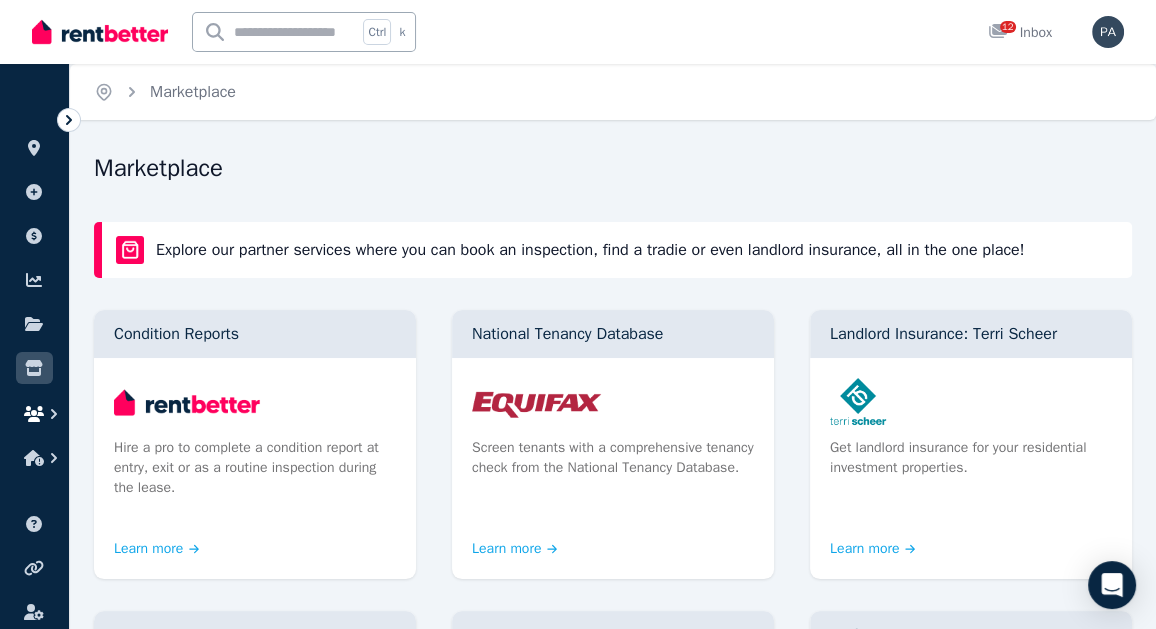 click 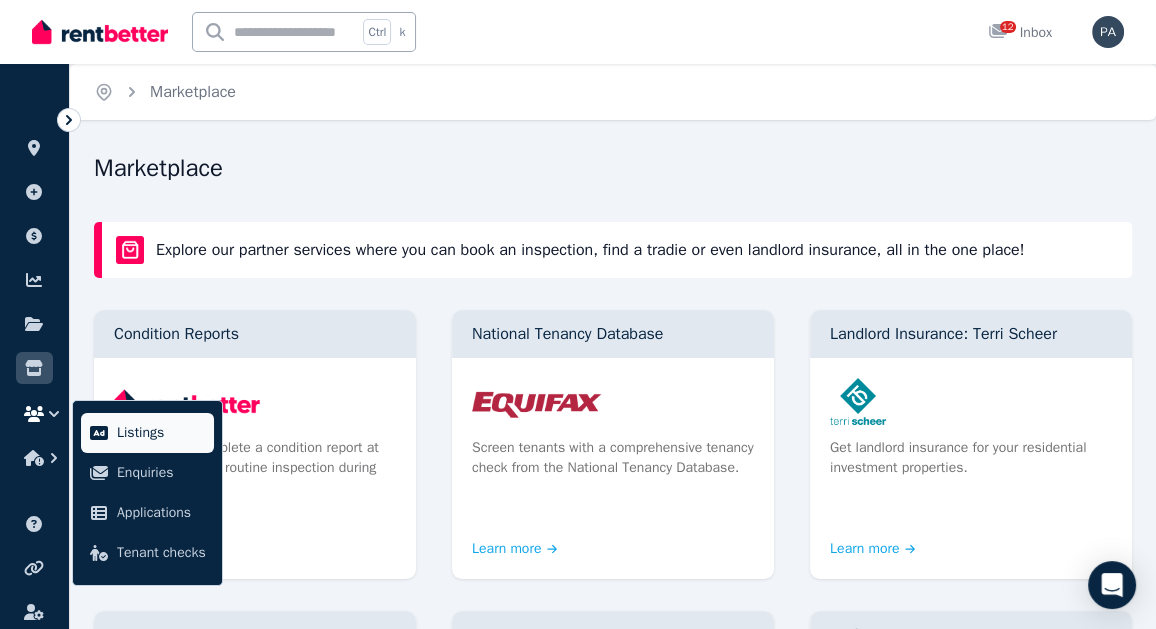 click on "Listings" at bounding box center (161, 433) 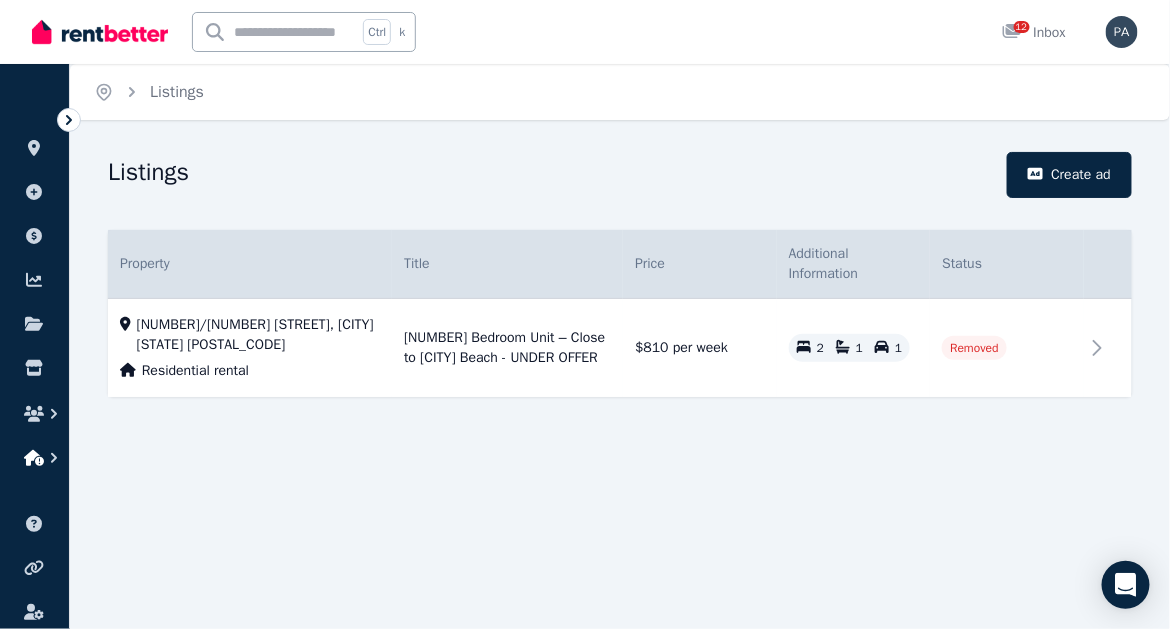 click 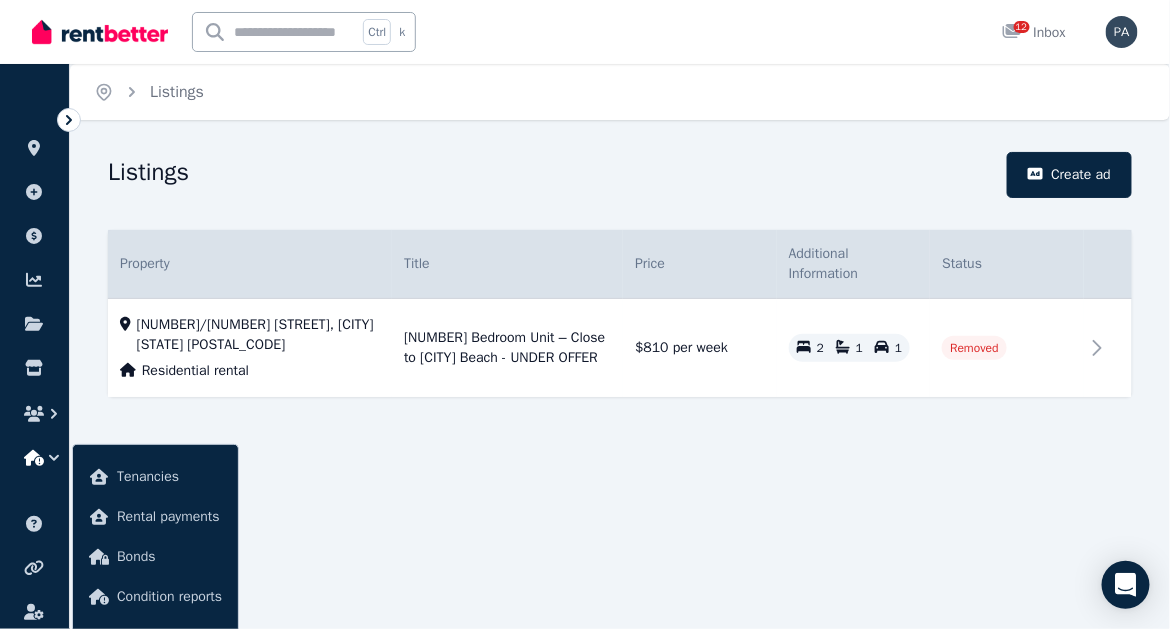 click on "Home Listings Listings Create ad Property Title Details Price Additional Information Status 18/15 Byron St, Coogee NSW 2034 Residential   rental 2 Bedroom Unit – Close to Coogee Beach - UNDER OFFER 2 Bedroom Unit – Close to Coogee Beach - UNDER OFFER 18/15 Byron St, Coogee Residential   rental 2 1 1 $810 per week Removed $810 per week 2 1 1 Removed" at bounding box center [585, 314] 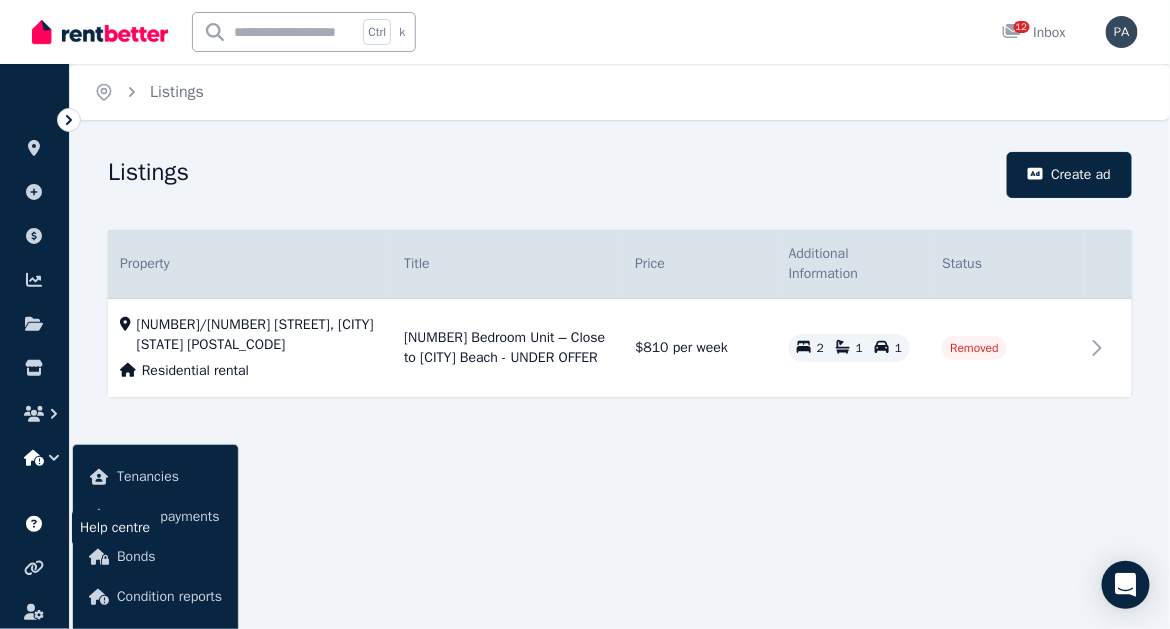click 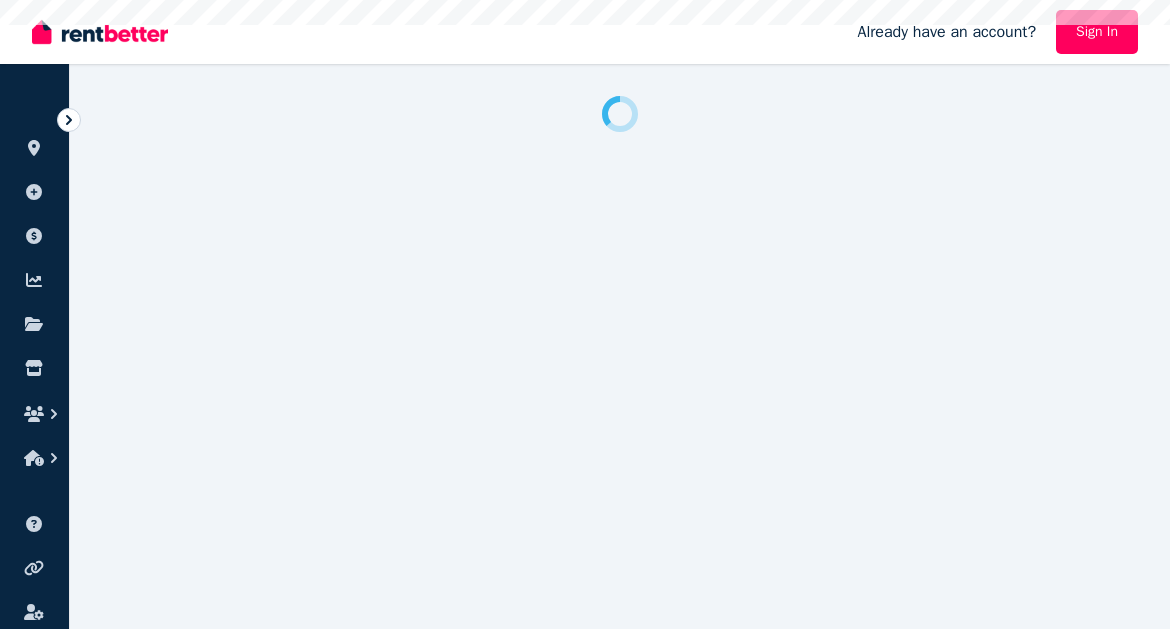 scroll, scrollTop: 0, scrollLeft: 0, axis: both 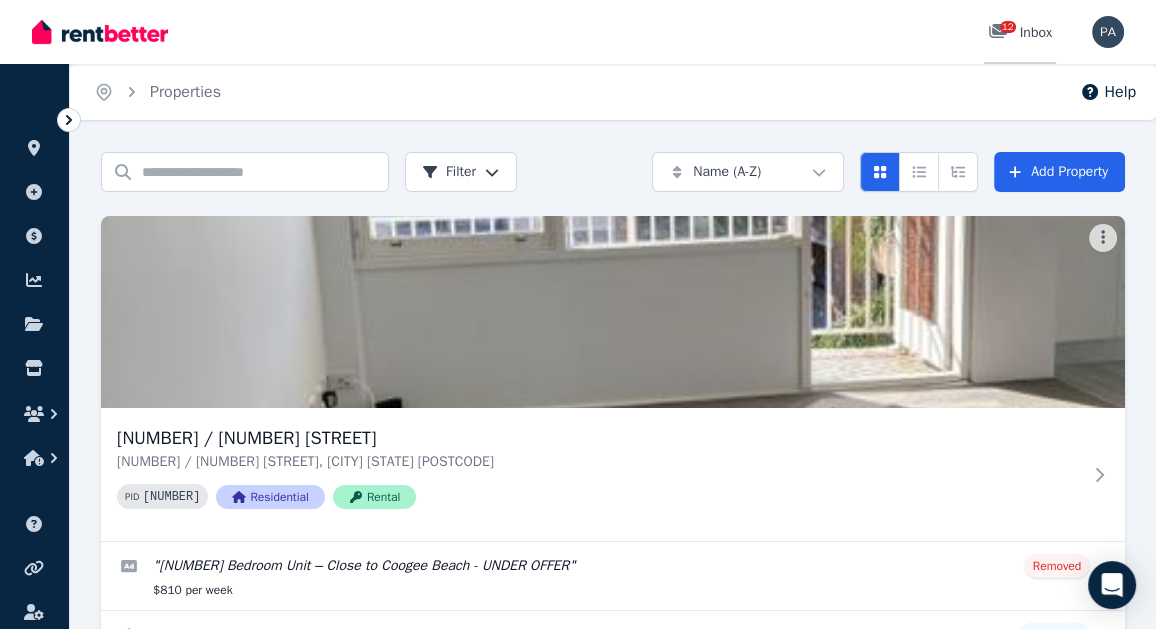 click on "[NUMBER] Inbox" at bounding box center [1020, 33] 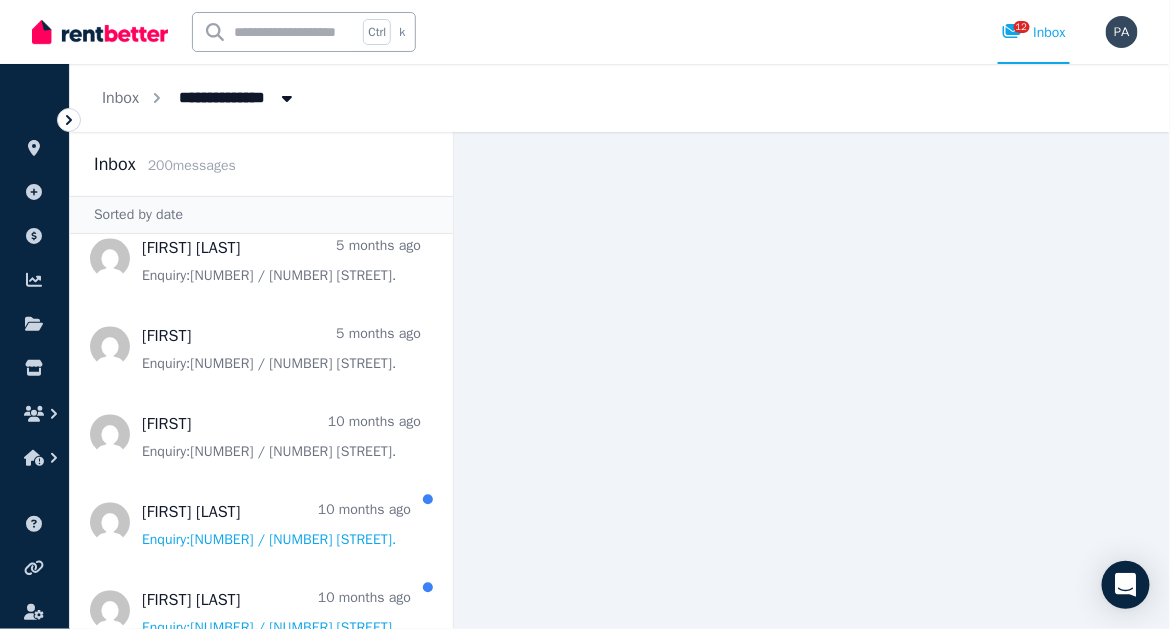 scroll, scrollTop: 3576, scrollLeft: 0, axis: vertical 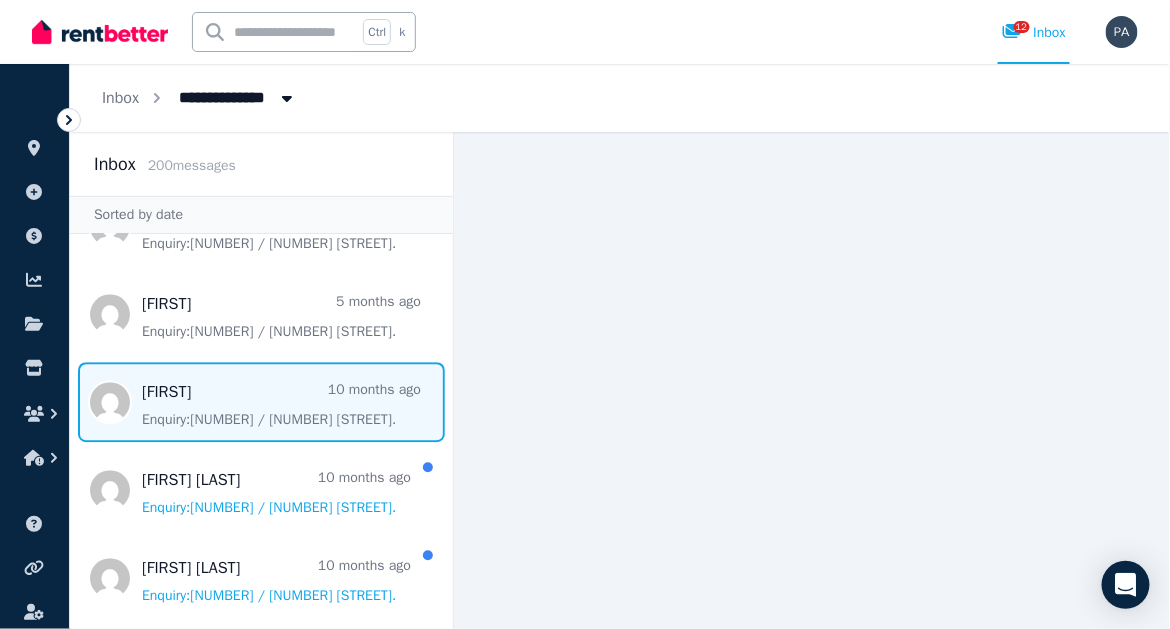click at bounding box center [261, 402] 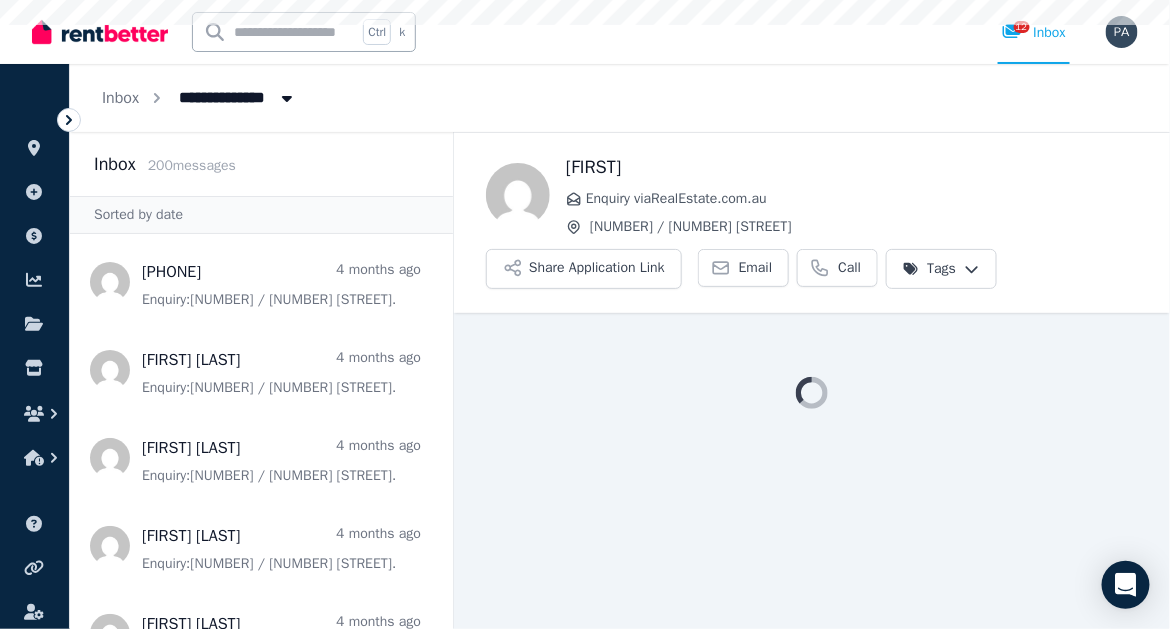 scroll, scrollTop: 0, scrollLeft: 0, axis: both 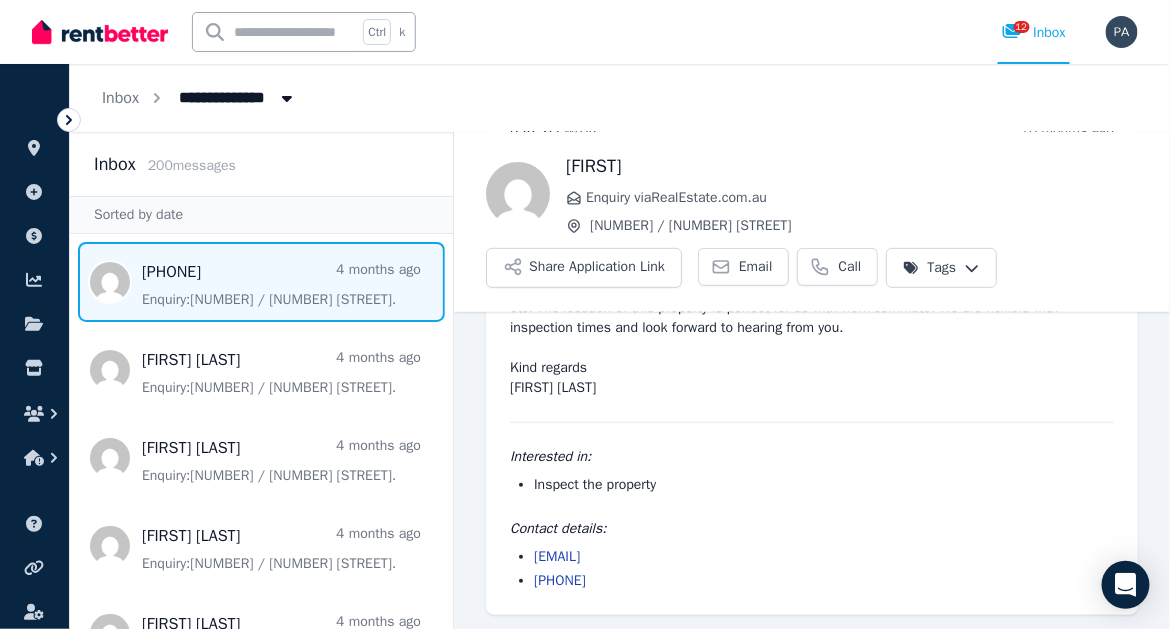 click at bounding box center [261, 282] 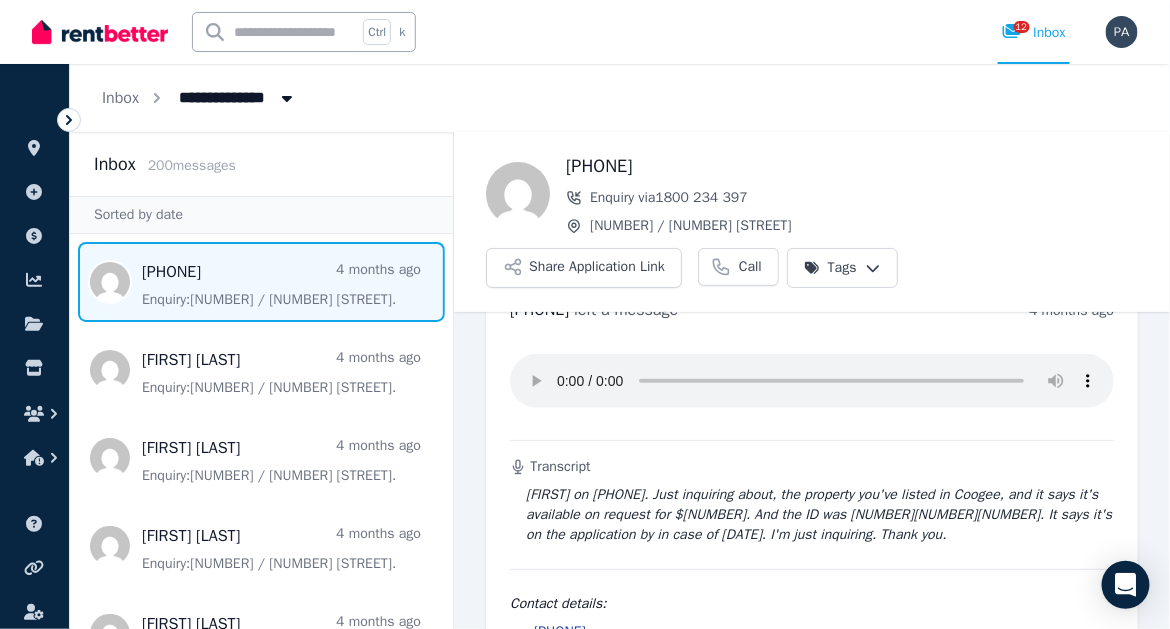 scroll, scrollTop: 106, scrollLeft: 0, axis: vertical 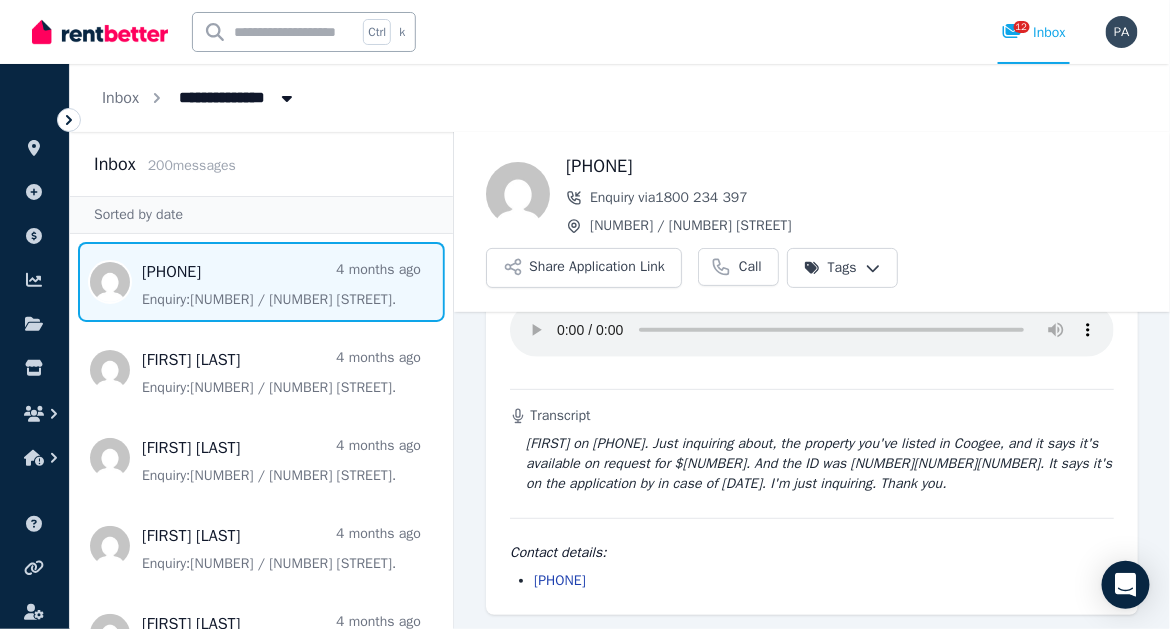 drag, startPoint x: 1153, startPoint y: 324, endPoint x: 1169, endPoint y: 231, distance: 94.36631 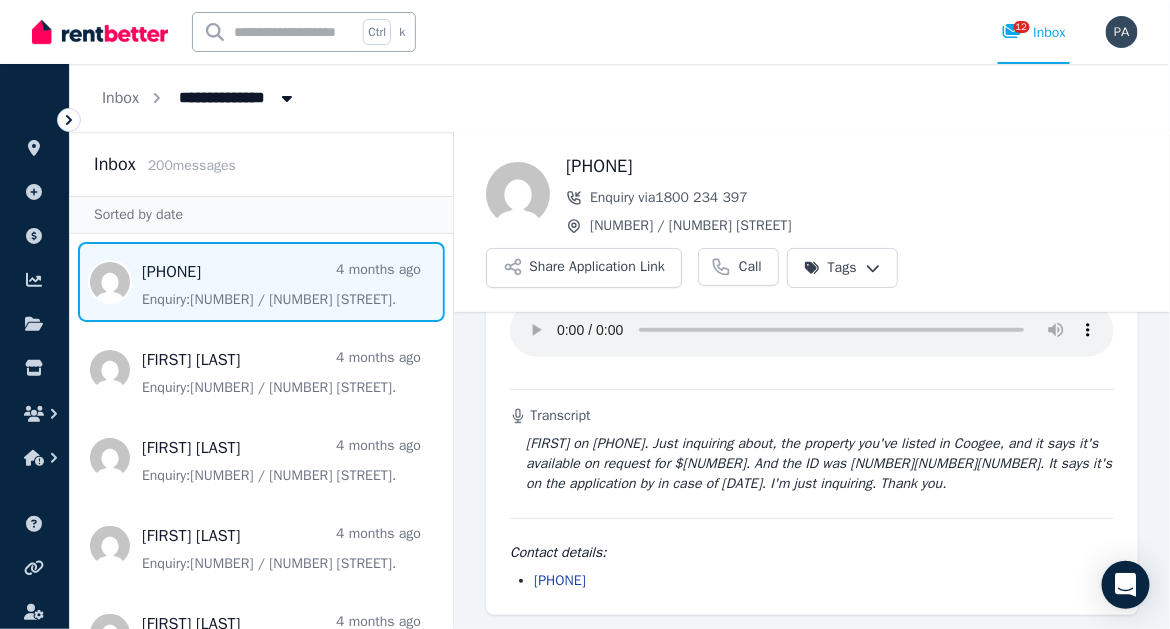 click on "Back [PHONE] Enquiry via [PHONE] [NUMBER] / [NUMBER] [STREET] Share Application Link Call Tags [PHONE] left a message [NUMBER] months ago [TIME] on [DAY], [DATE] [YEAR] Transcript [FIRST] on [PHONE]. Just inquiring about, the property you've listed in Coogee, and it says it's available on request for $[NUMBER]. And the ID was [NUMBER][NUMBER][NUMBER]. It says it's on the application by in case of [DATE]. I'm just inquiring. Thank you. Contact details: [PHONE]" at bounding box center [812, 380] 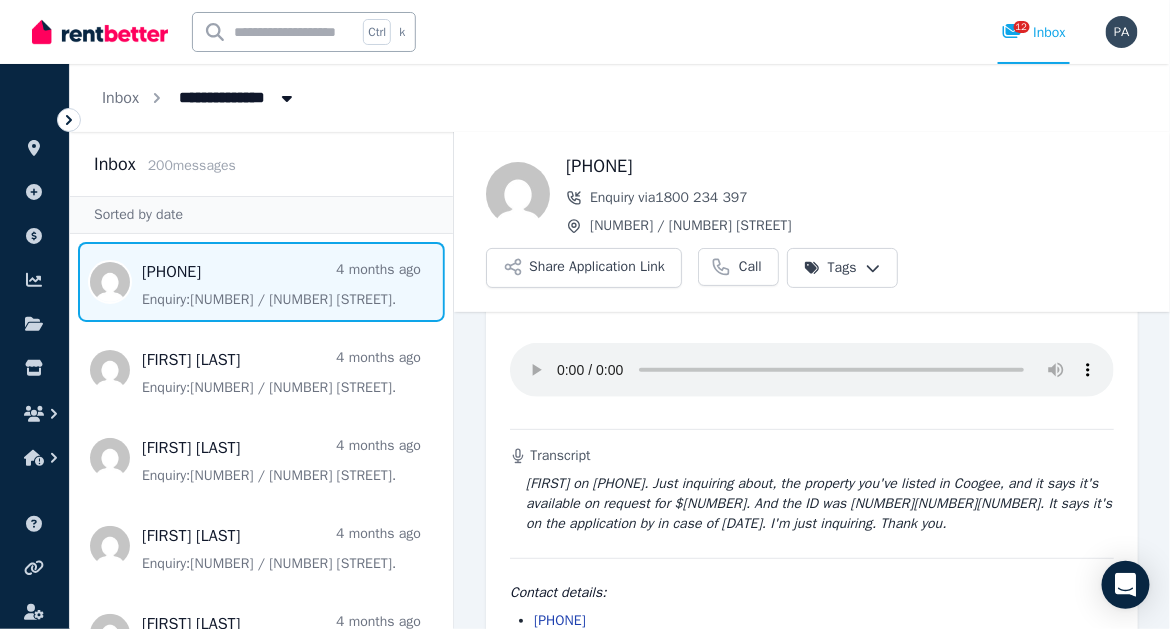 scroll, scrollTop: 0, scrollLeft: 0, axis: both 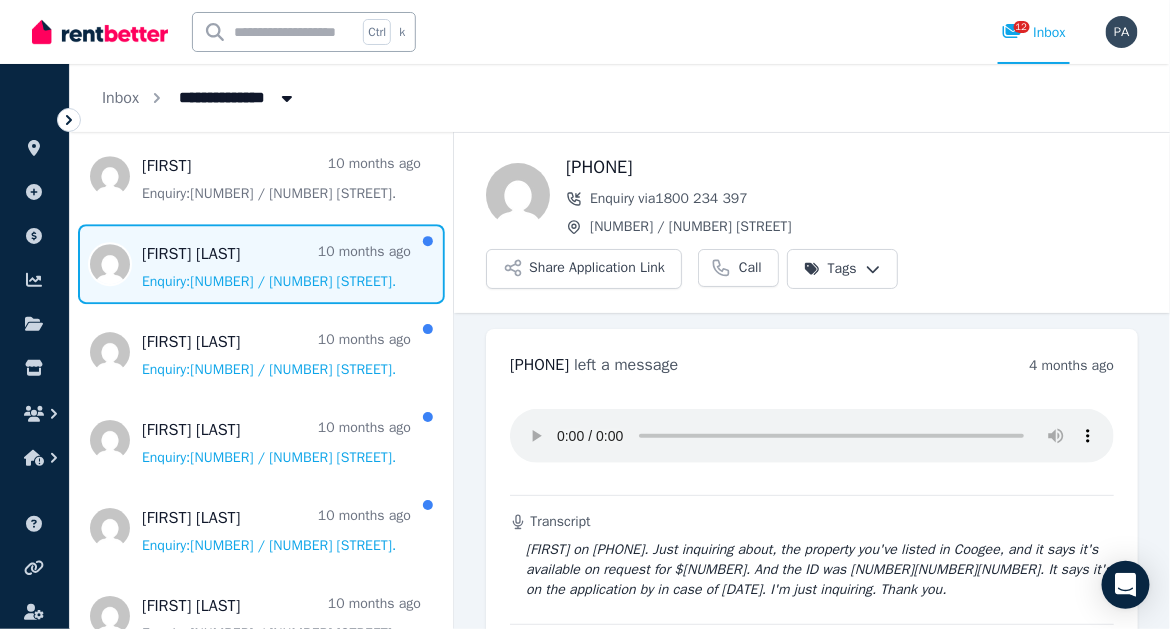 click at bounding box center (261, 264) 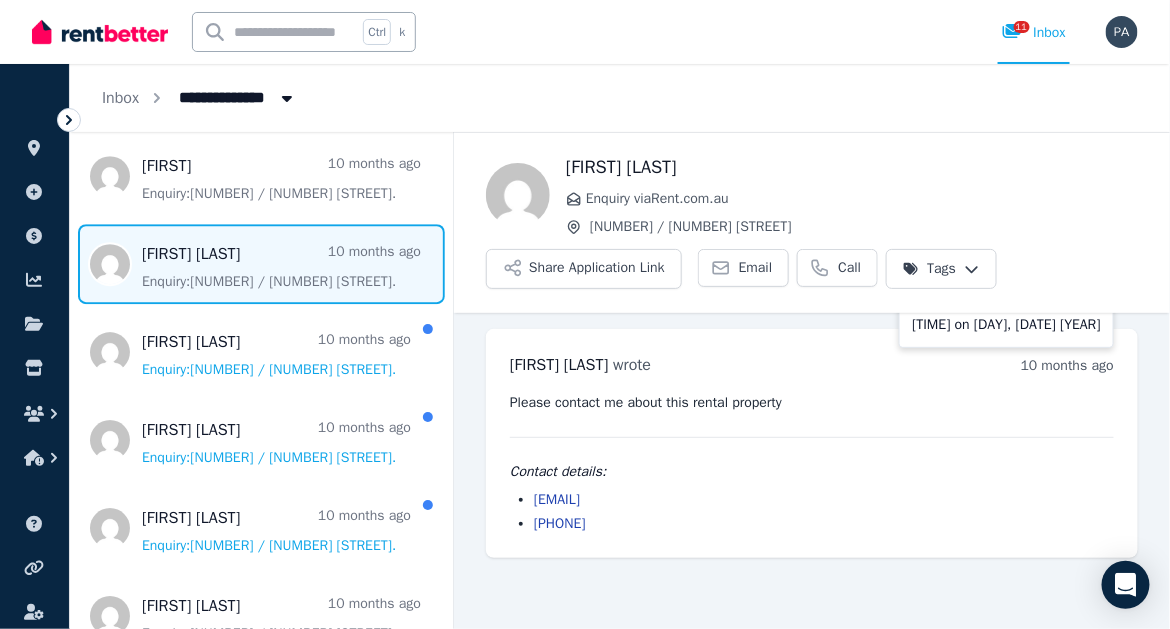 click on "10 months ago" at bounding box center (1067, 365) 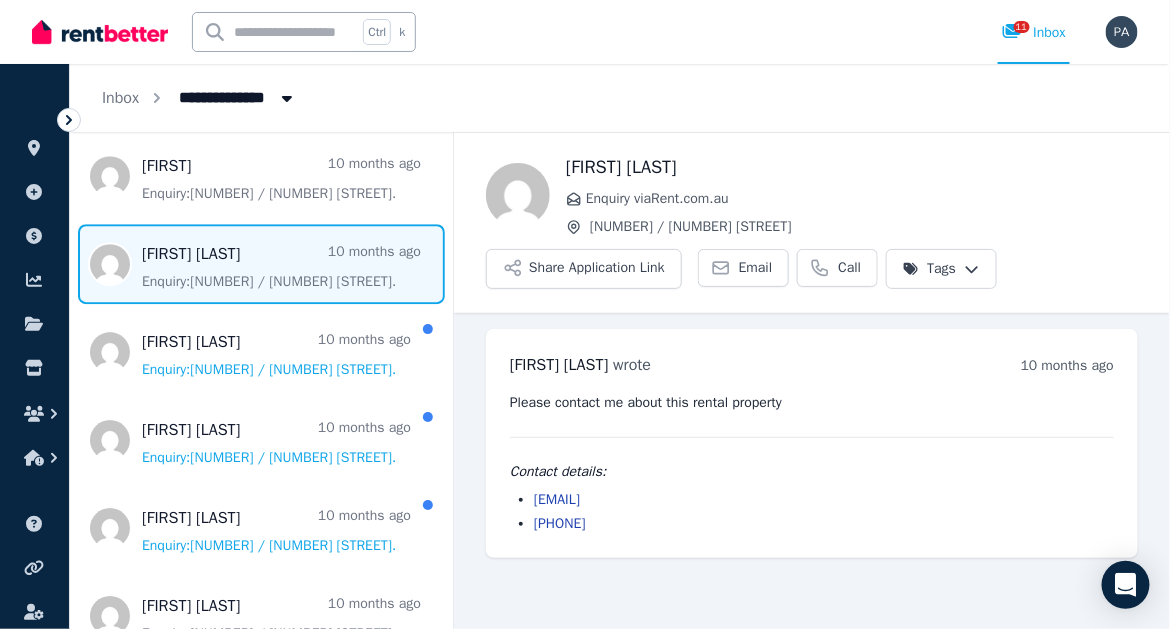 scroll, scrollTop: 4071, scrollLeft: 0, axis: vertical 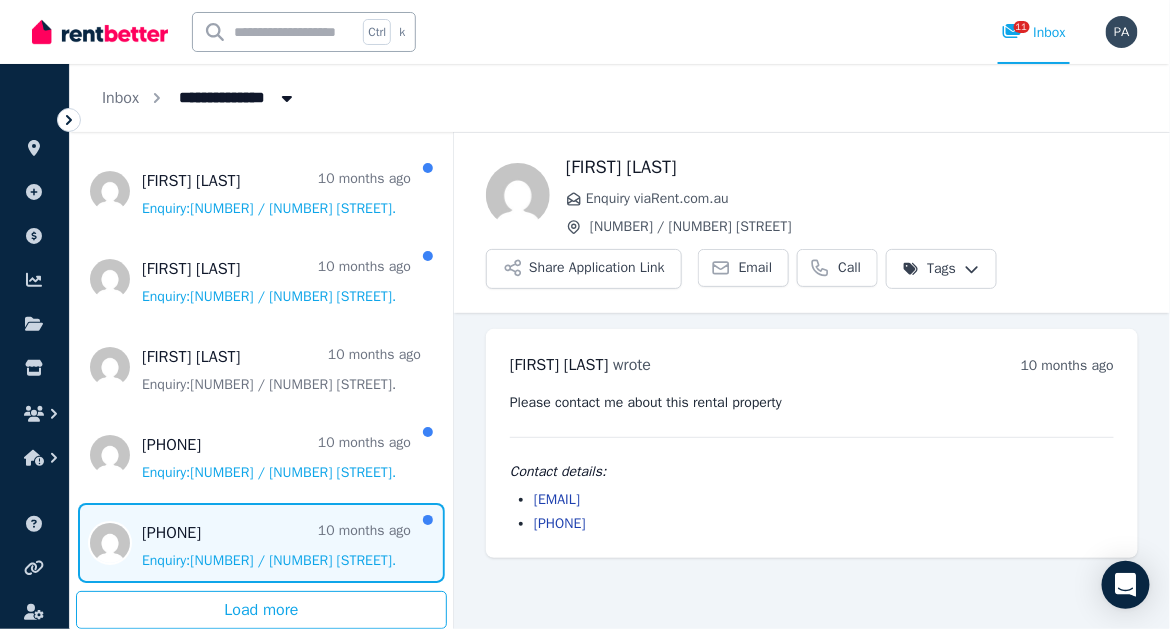 click at bounding box center (261, 543) 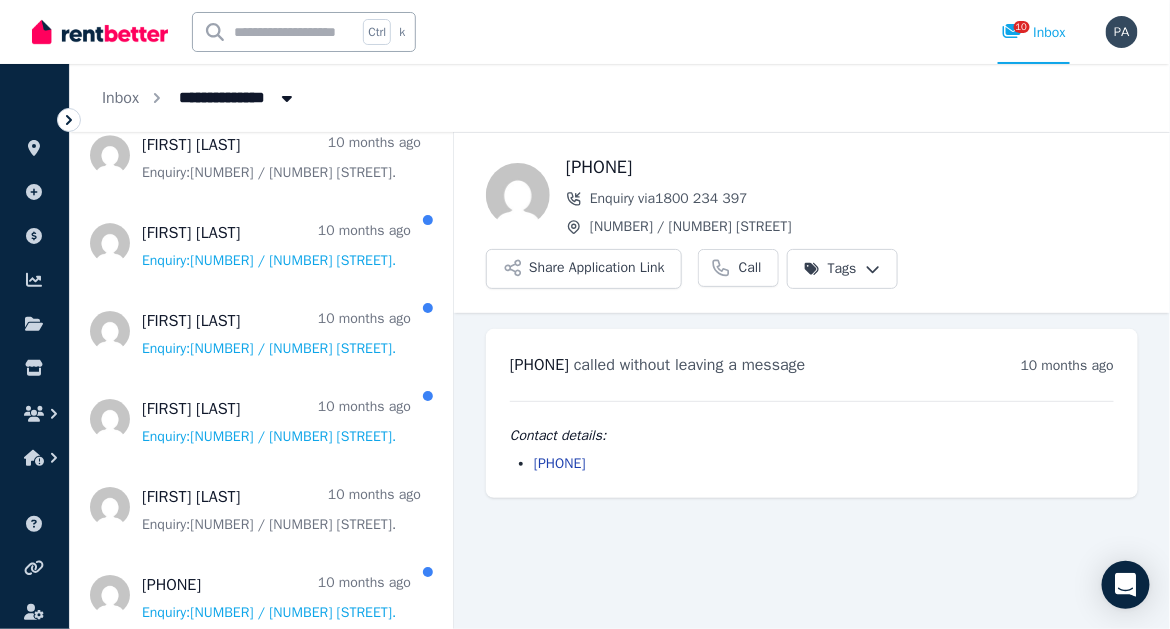 scroll, scrollTop: 3911, scrollLeft: 0, axis: vertical 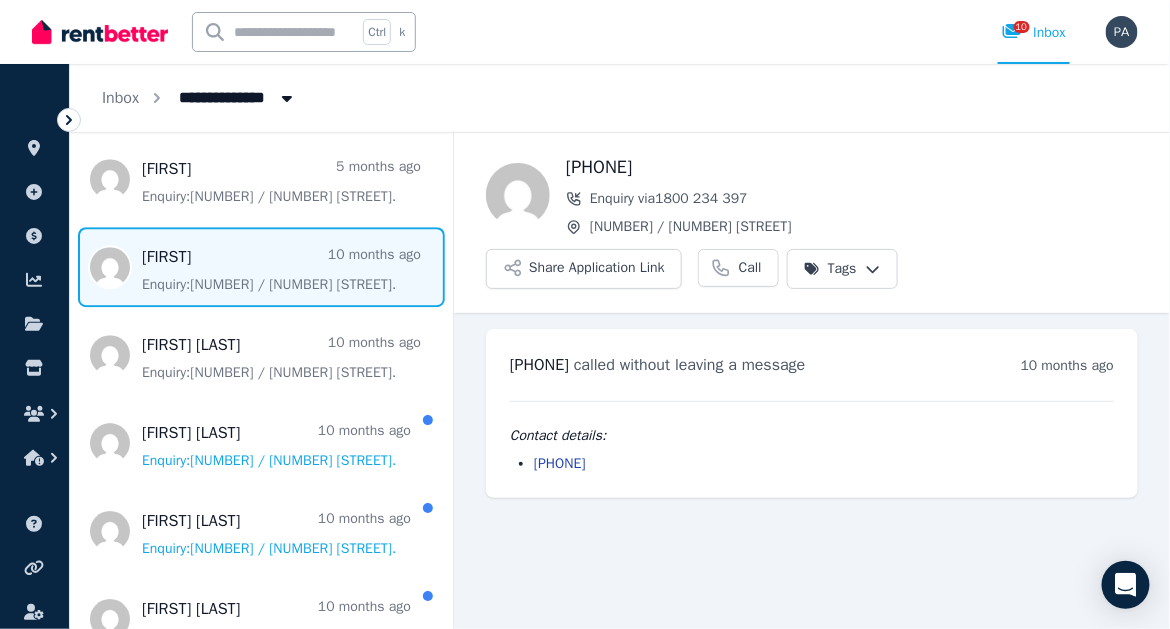 click at bounding box center [261, 267] 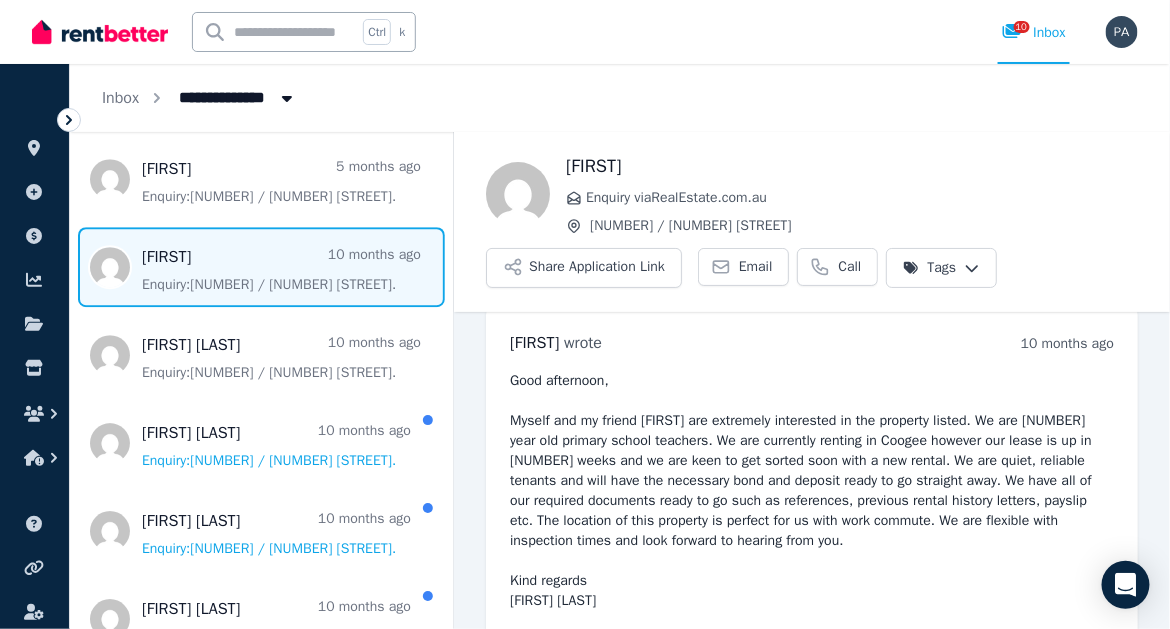 scroll, scrollTop: 11, scrollLeft: 0, axis: vertical 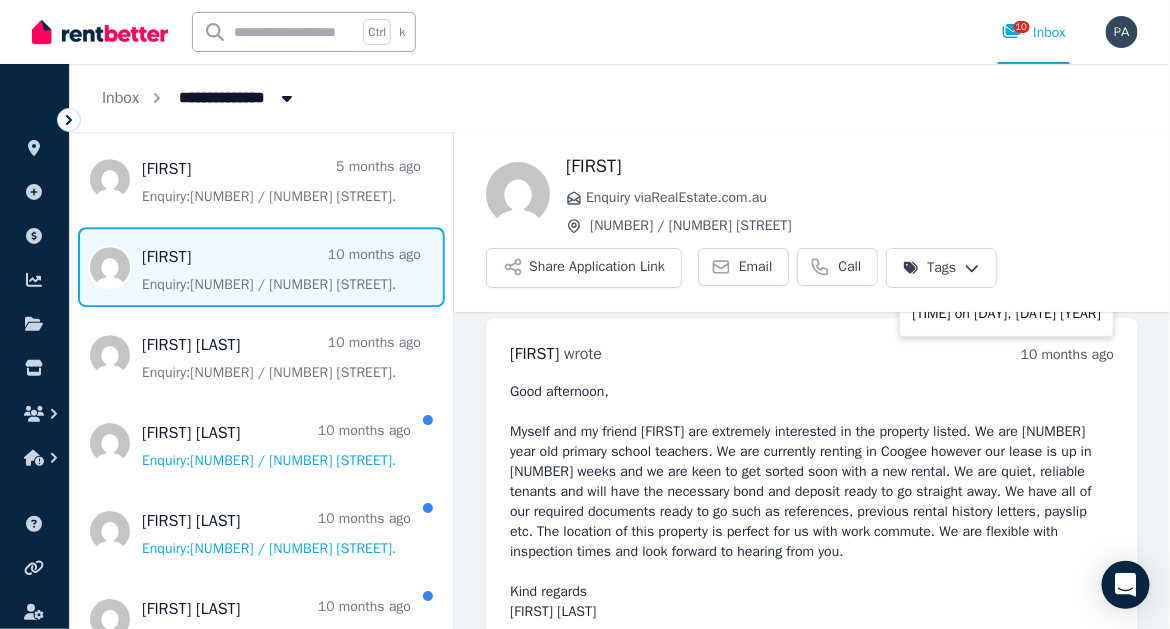 click on "10 months ago" at bounding box center [1067, 354] 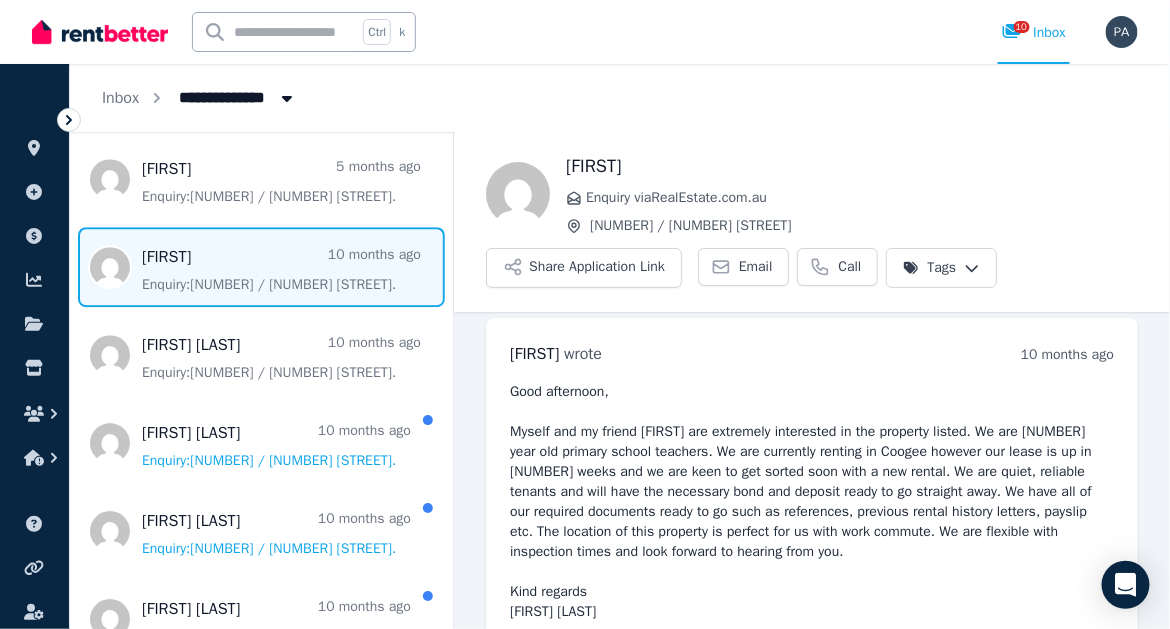 scroll, scrollTop: 0, scrollLeft: 0, axis: both 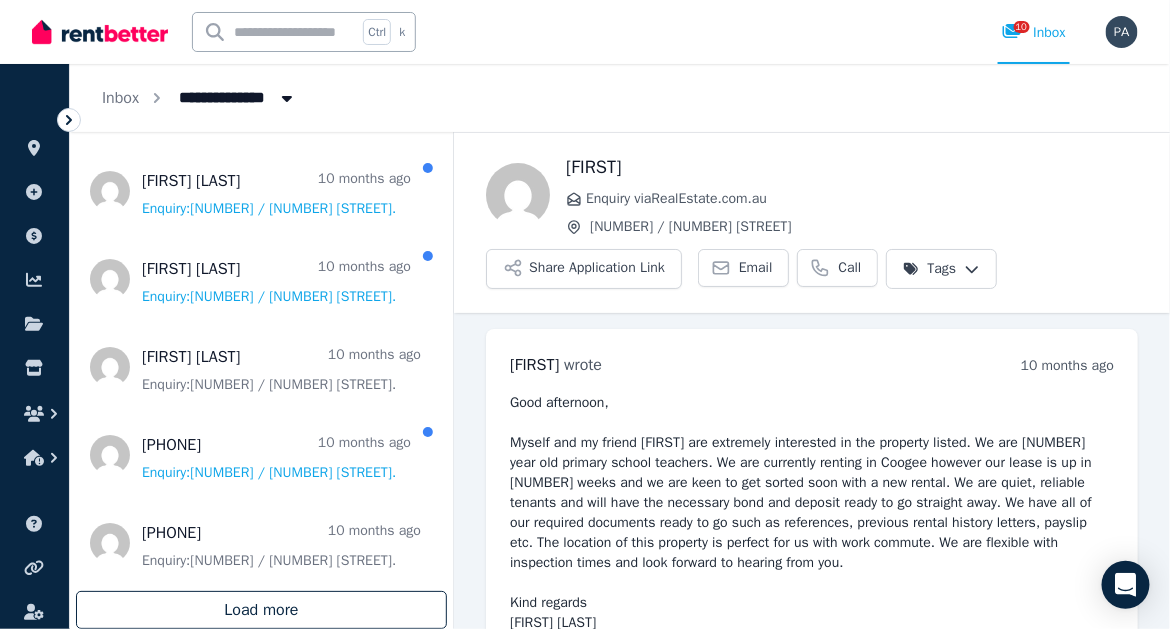 click on "Load more" at bounding box center [261, 610] 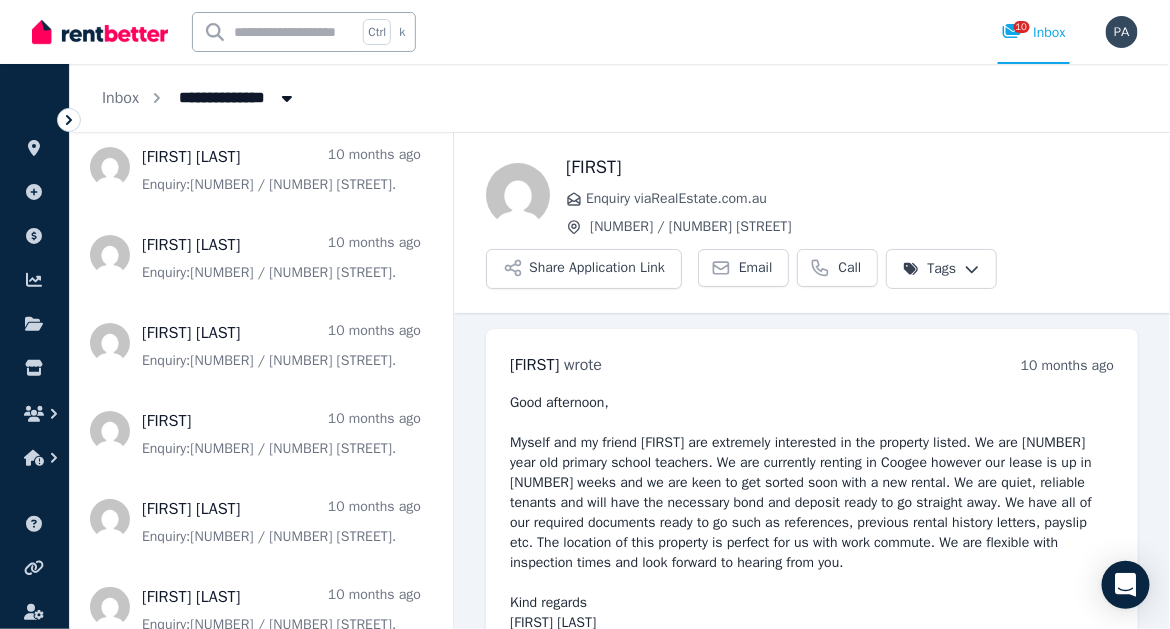 scroll, scrollTop: 8517, scrollLeft: 0, axis: vertical 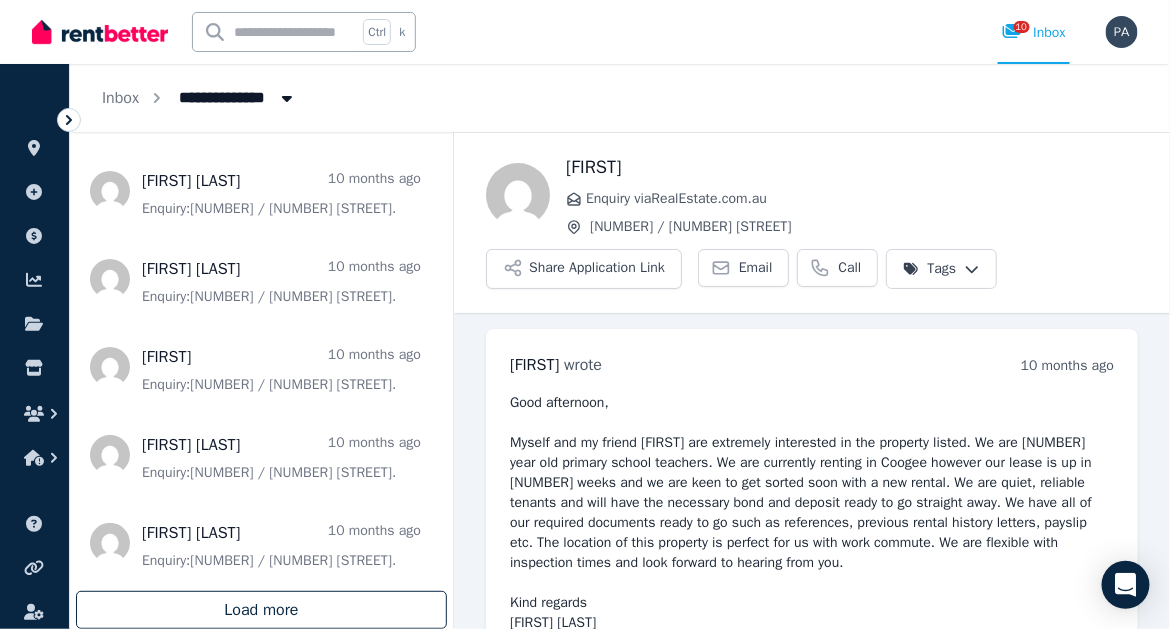 click on "Load more" at bounding box center [261, 610] 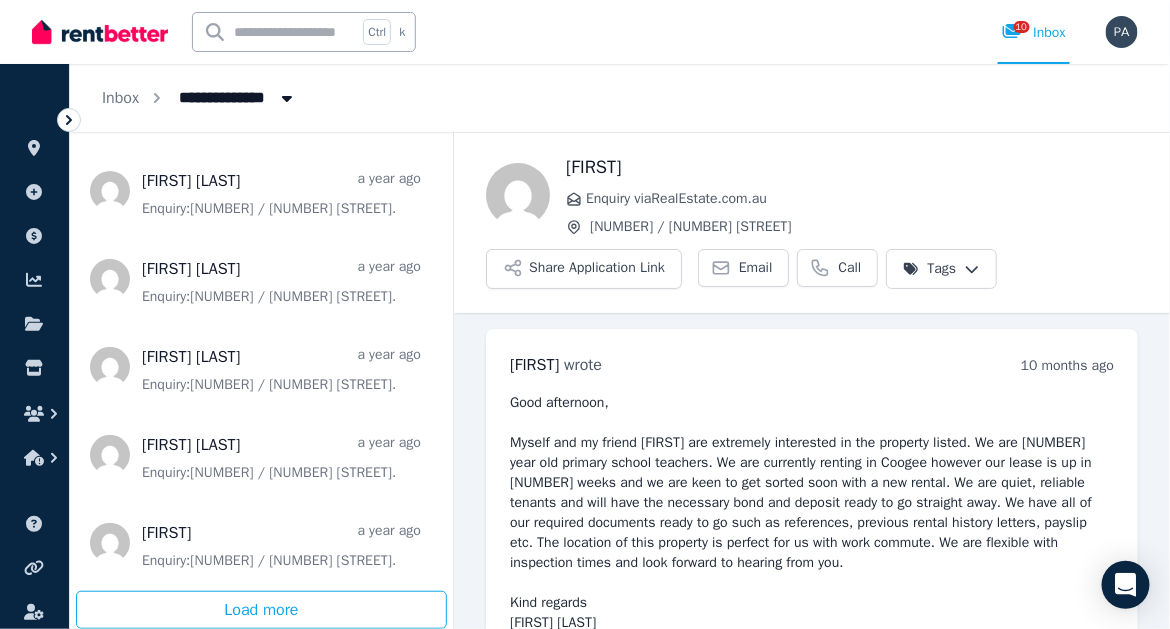 scroll, scrollTop: 12938, scrollLeft: 0, axis: vertical 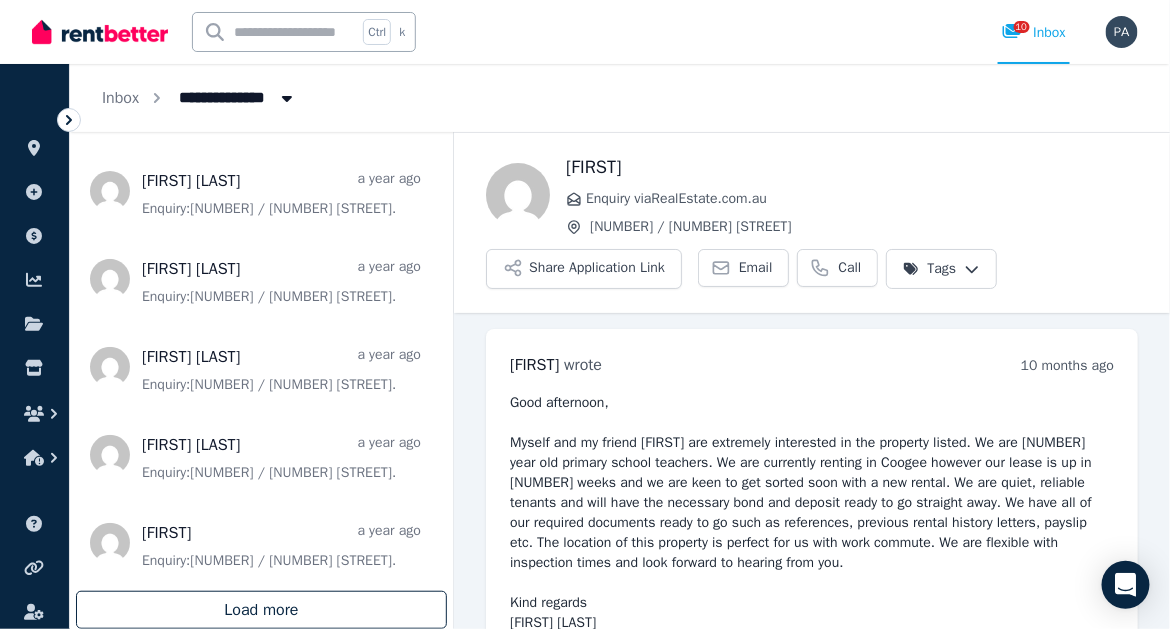click on "Load more" at bounding box center [261, 610] 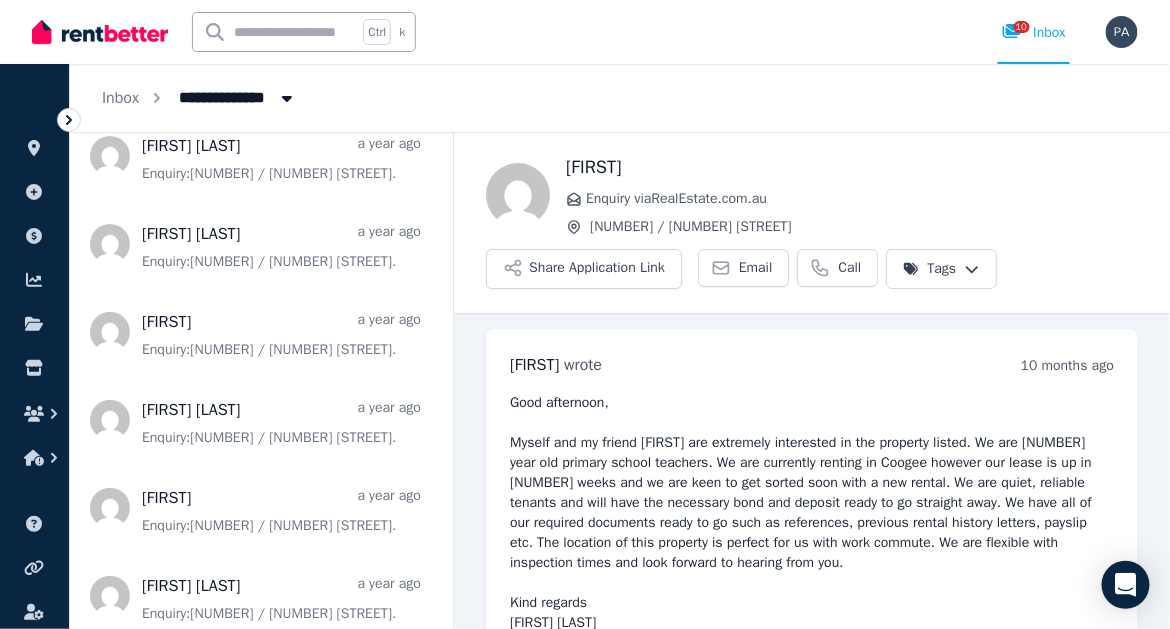 scroll, scrollTop: 17360, scrollLeft: 0, axis: vertical 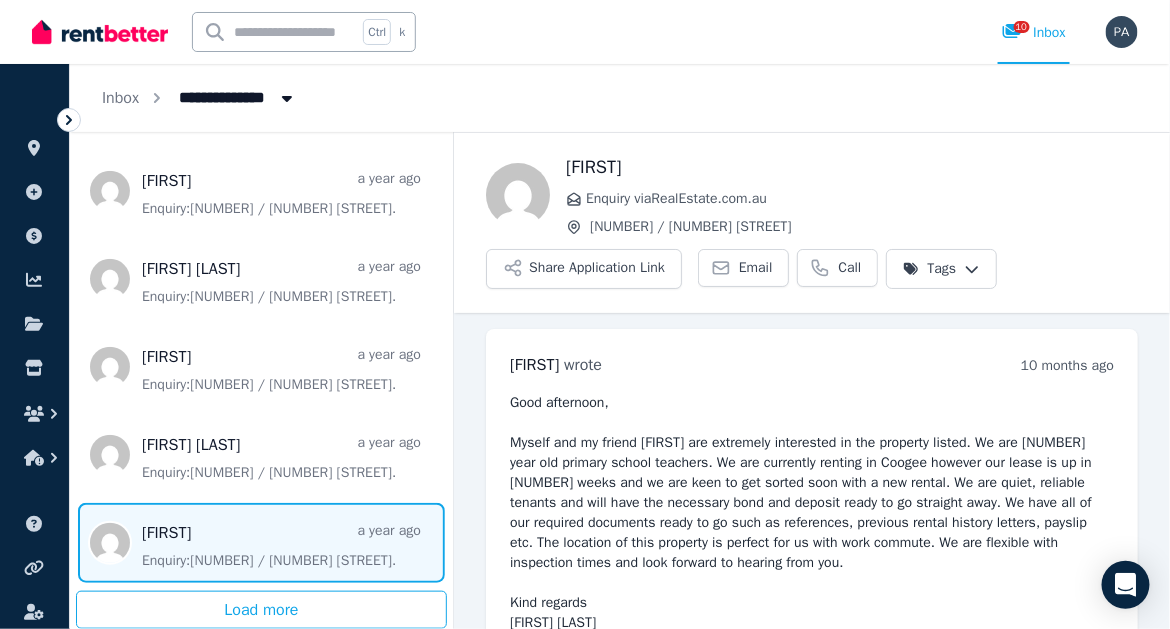 click at bounding box center [261, 543] 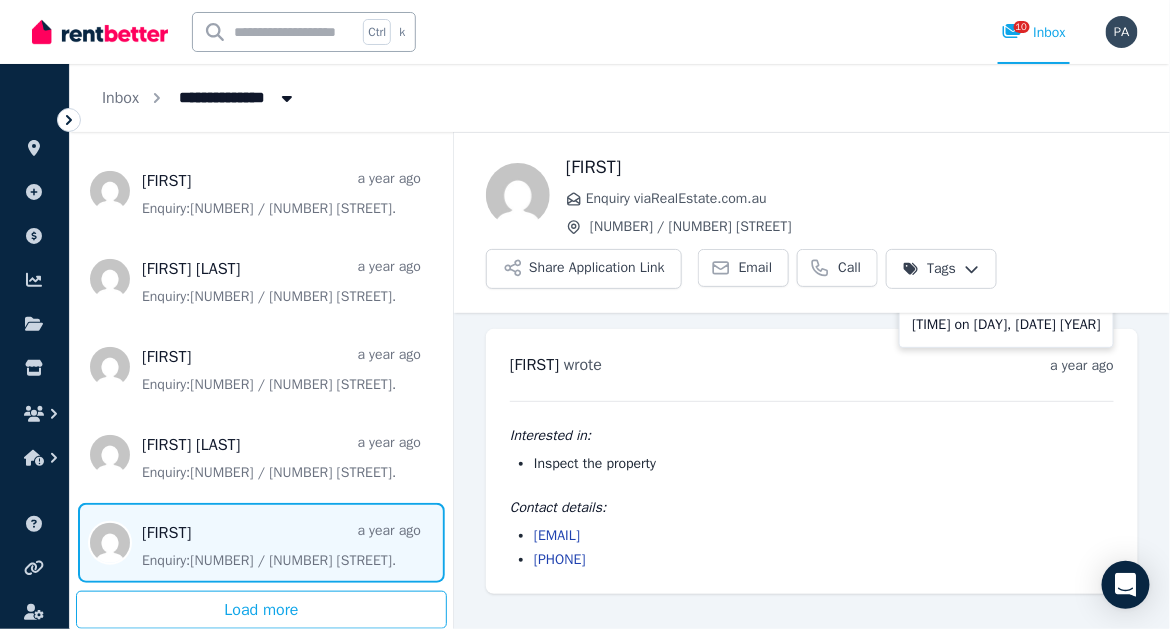 click on "a year ago" at bounding box center (1082, 365) 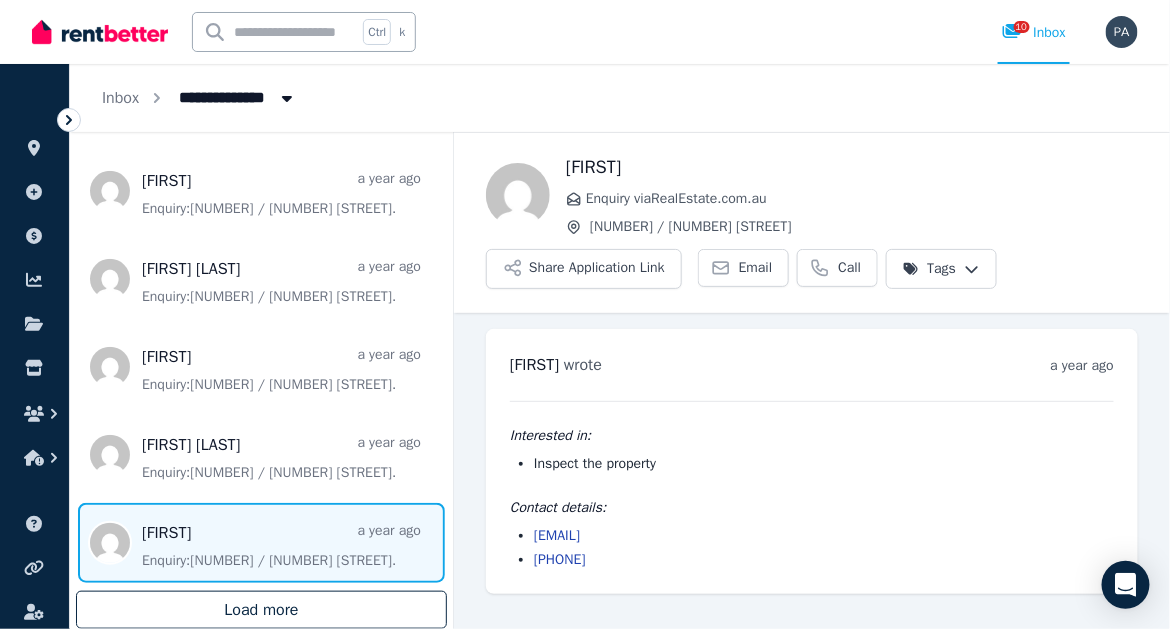 click on "Load more" at bounding box center (261, 610) 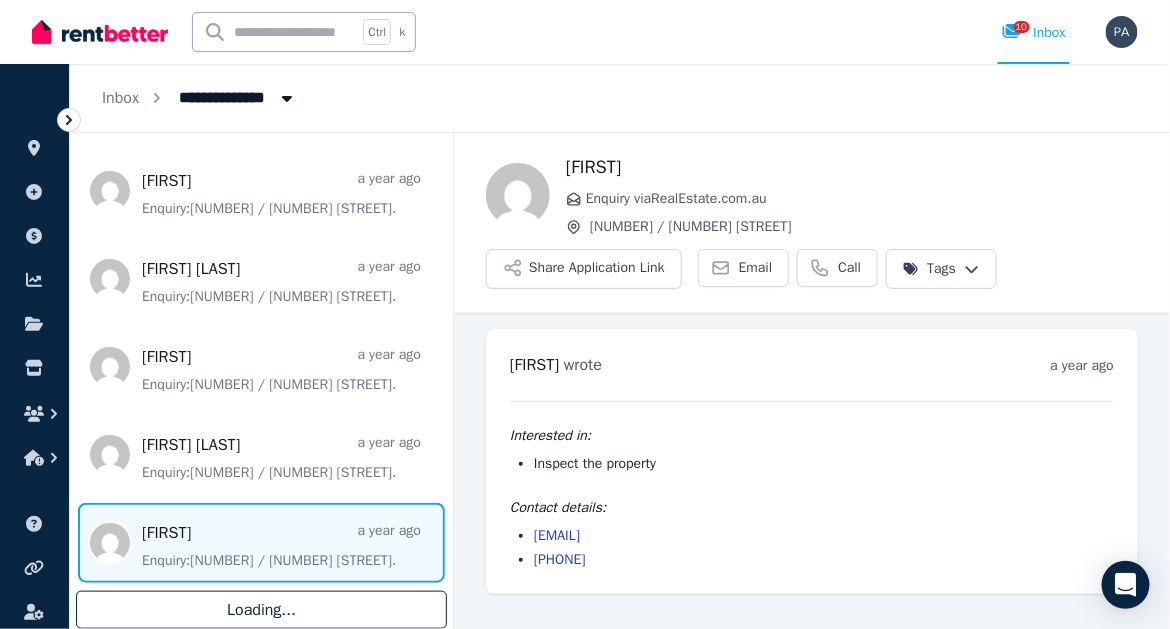 scroll, scrollTop: 17323, scrollLeft: 0, axis: vertical 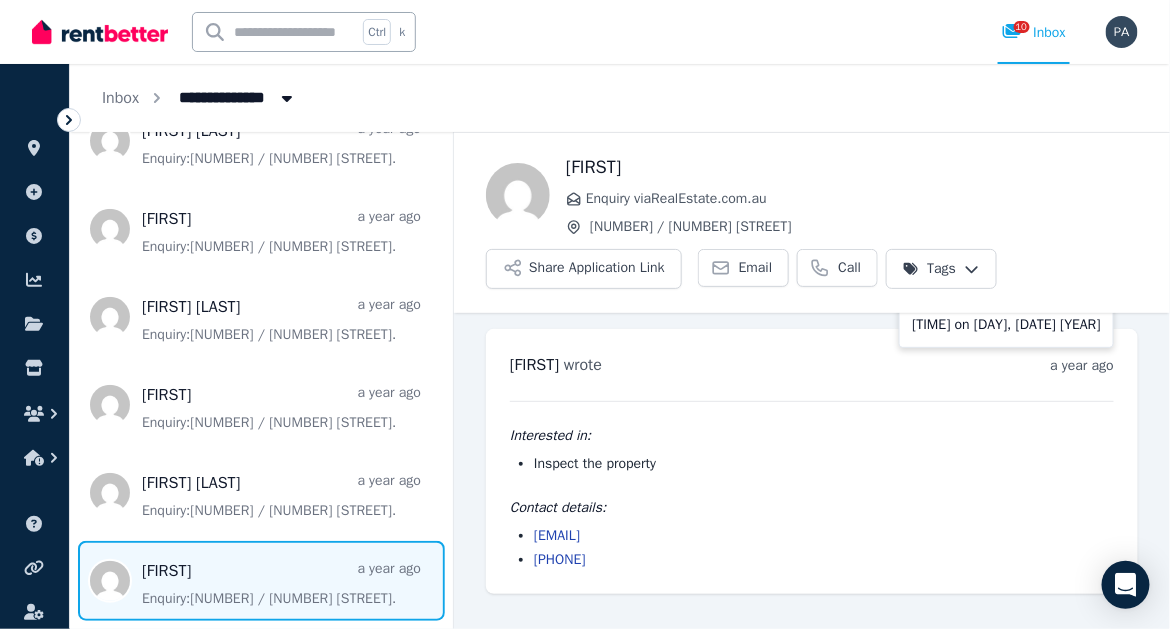 click on "a year ago" at bounding box center (1082, 365) 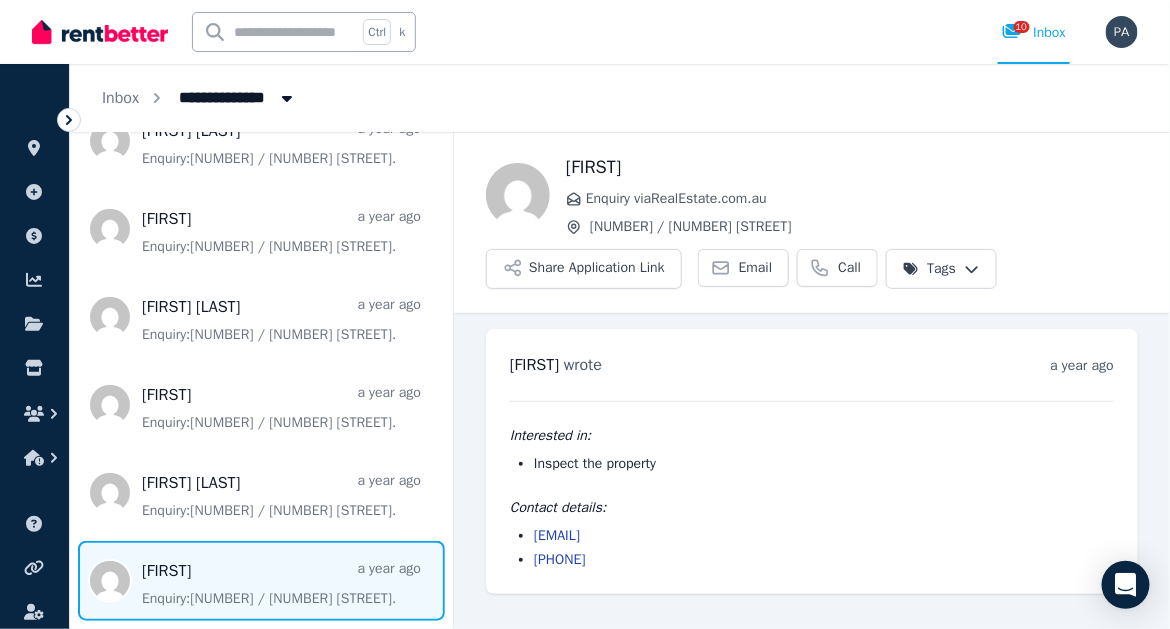 click on "[FIRST] [NUMBER] [TIME] on [DAY], [DATE] [YEAR] Interested in: Inspect the property Contact details: [EMAIL] [PHONE]" at bounding box center (812, 461) 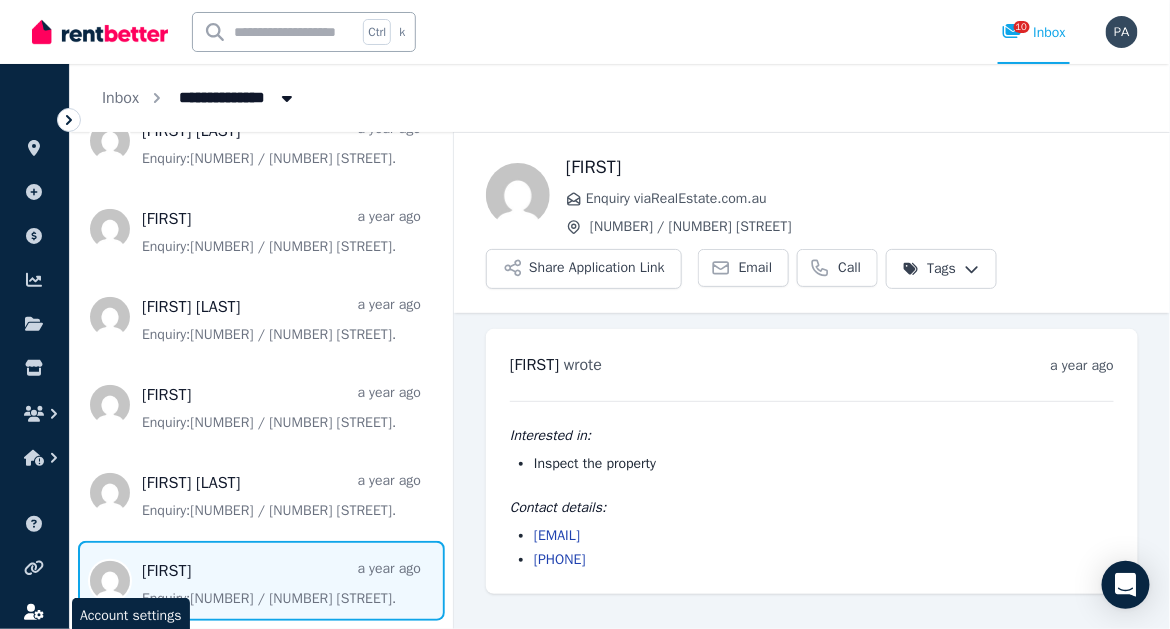click 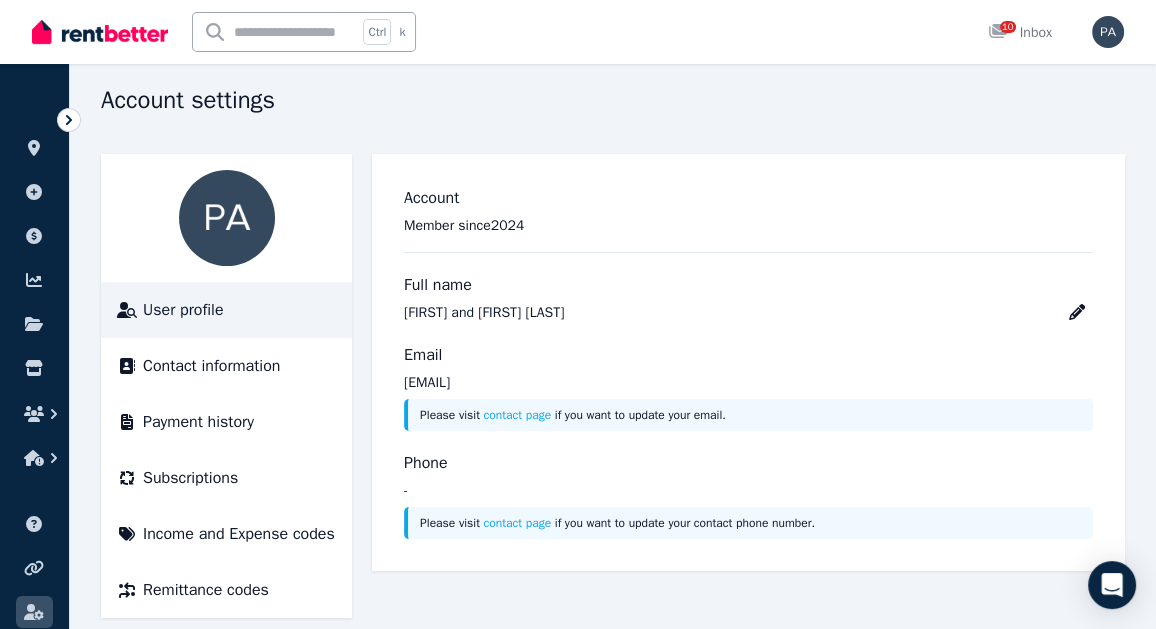 scroll, scrollTop: 92, scrollLeft: 0, axis: vertical 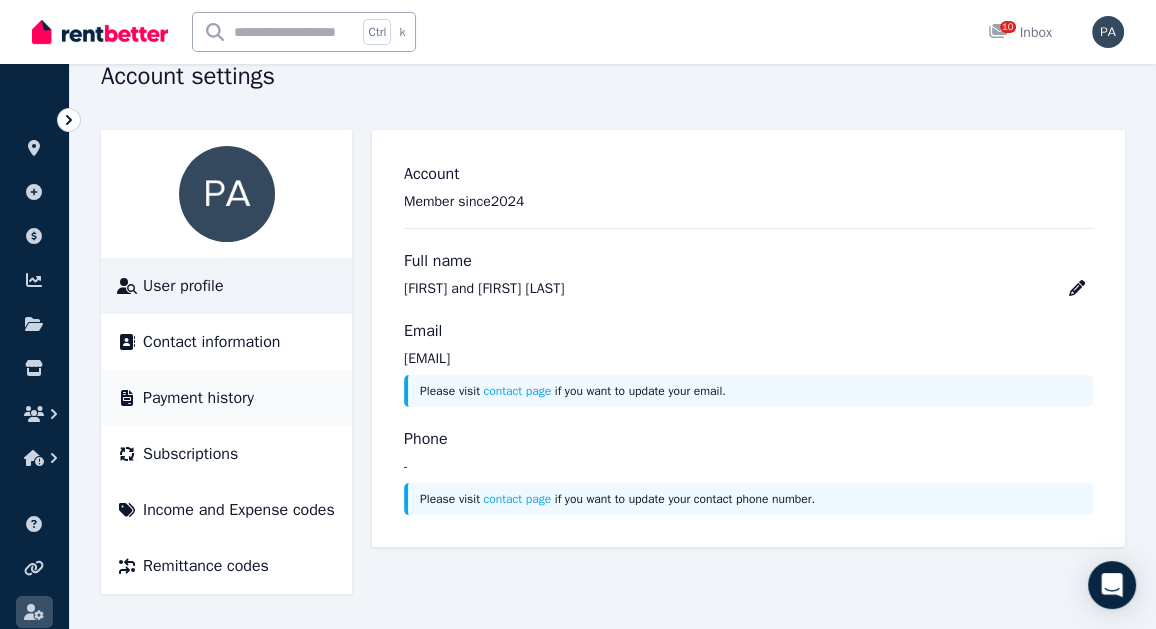 click on "Payment history" at bounding box center (198, 398) 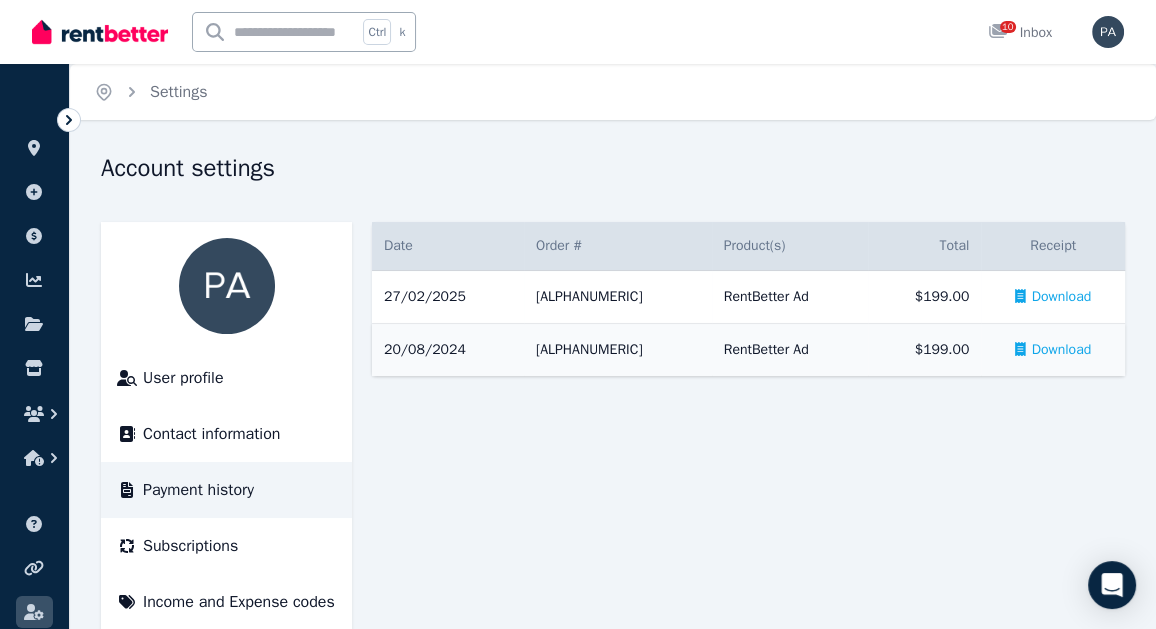 click on "Download" at bounding box center [1062, 350] 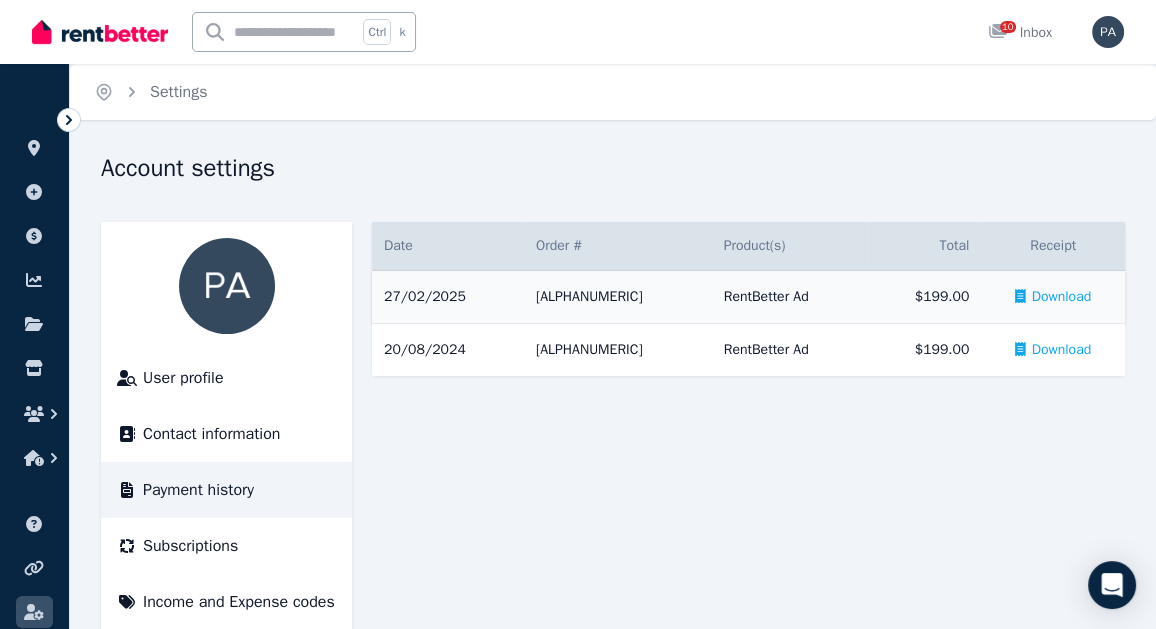 click on "Download" at bounding box center [1062, 297] 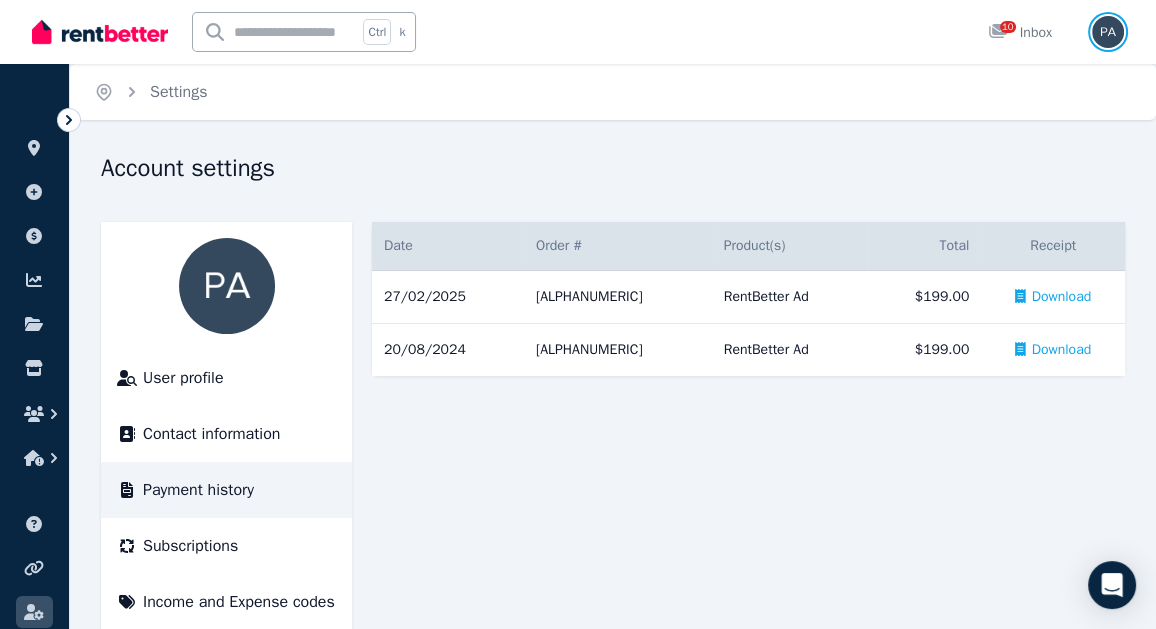 click at bounding box center (1108, 32) 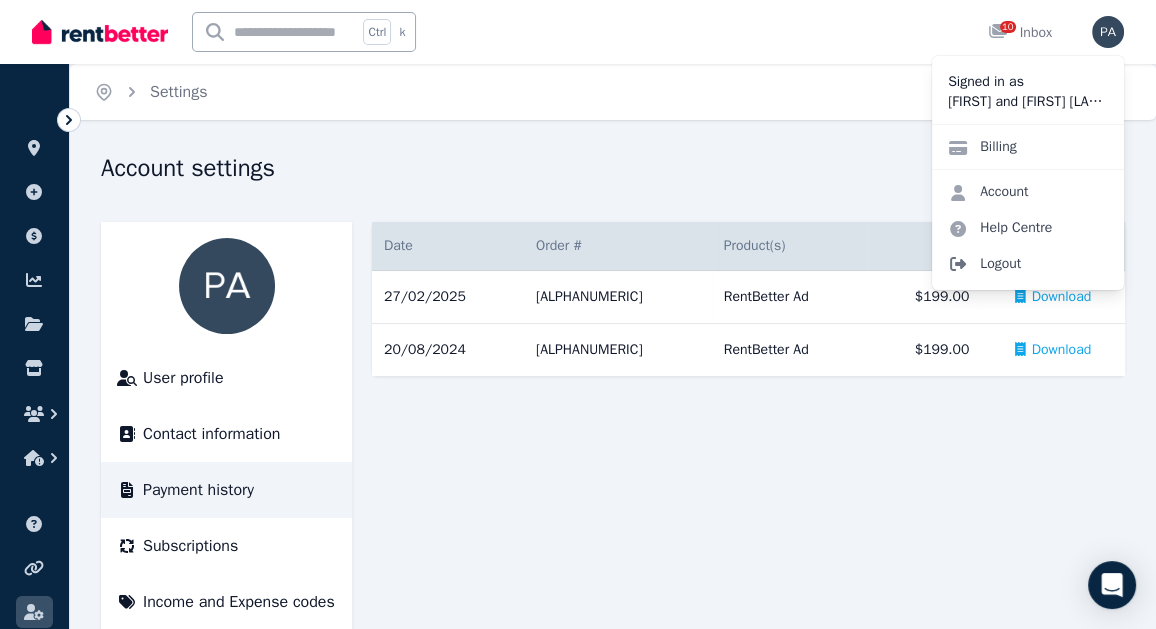 click on "Logout" at bounding box center [1028, 264] 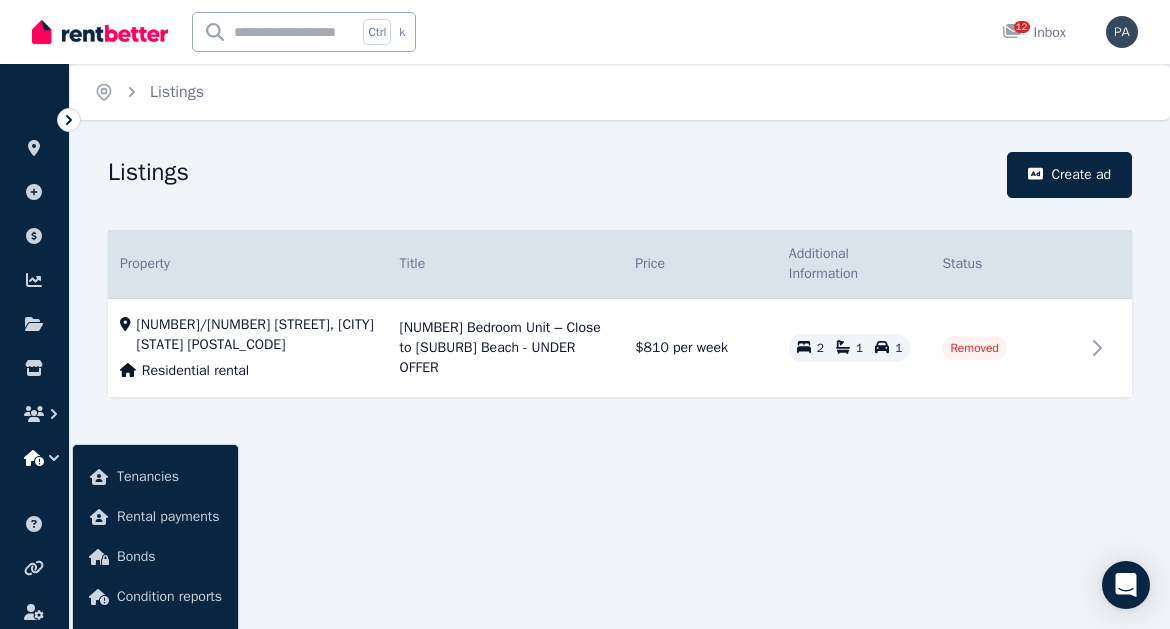 scroll, scrollTop: 0, scrollLeft: 0, axis: both 